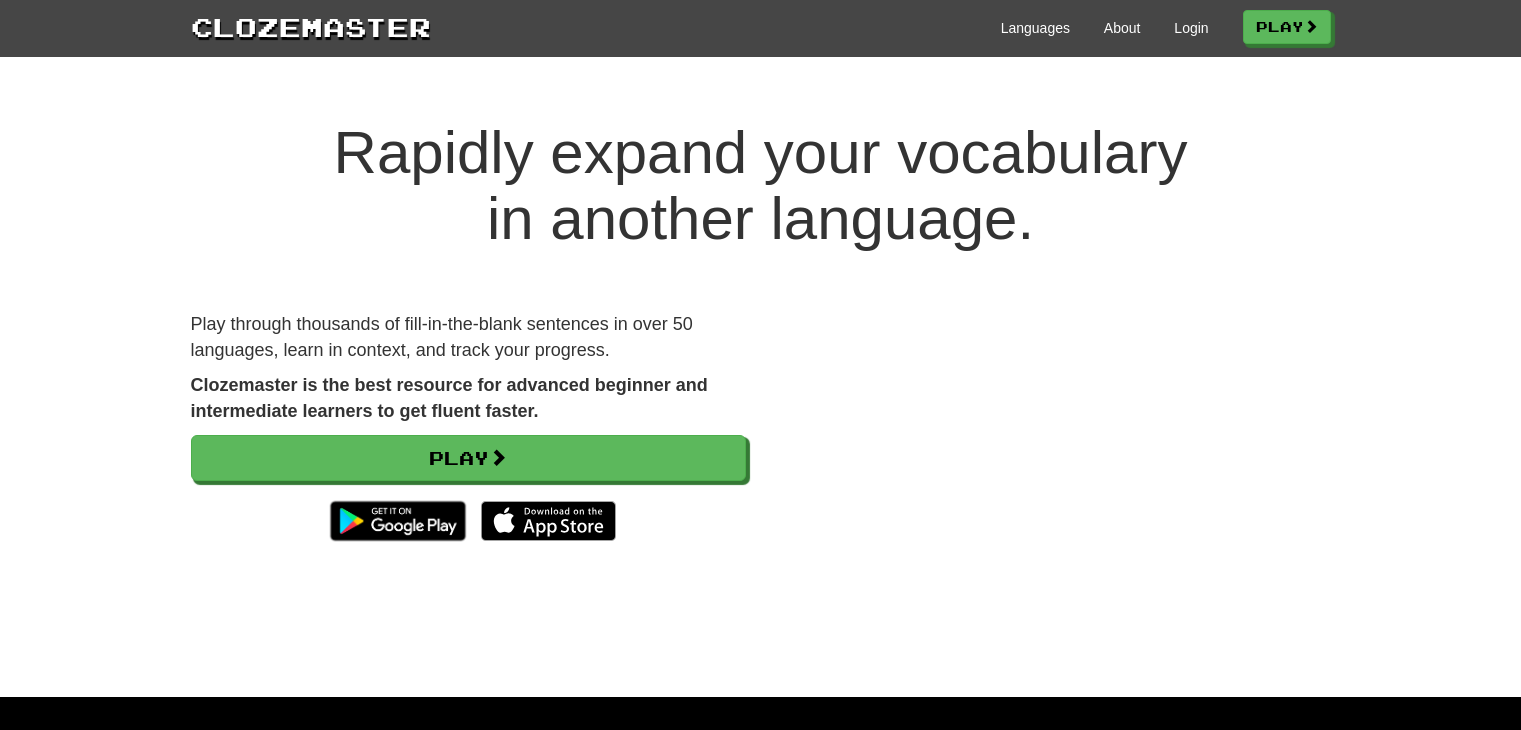 scroll, scrollTop: 0, scrollLeft: 0, axis: both 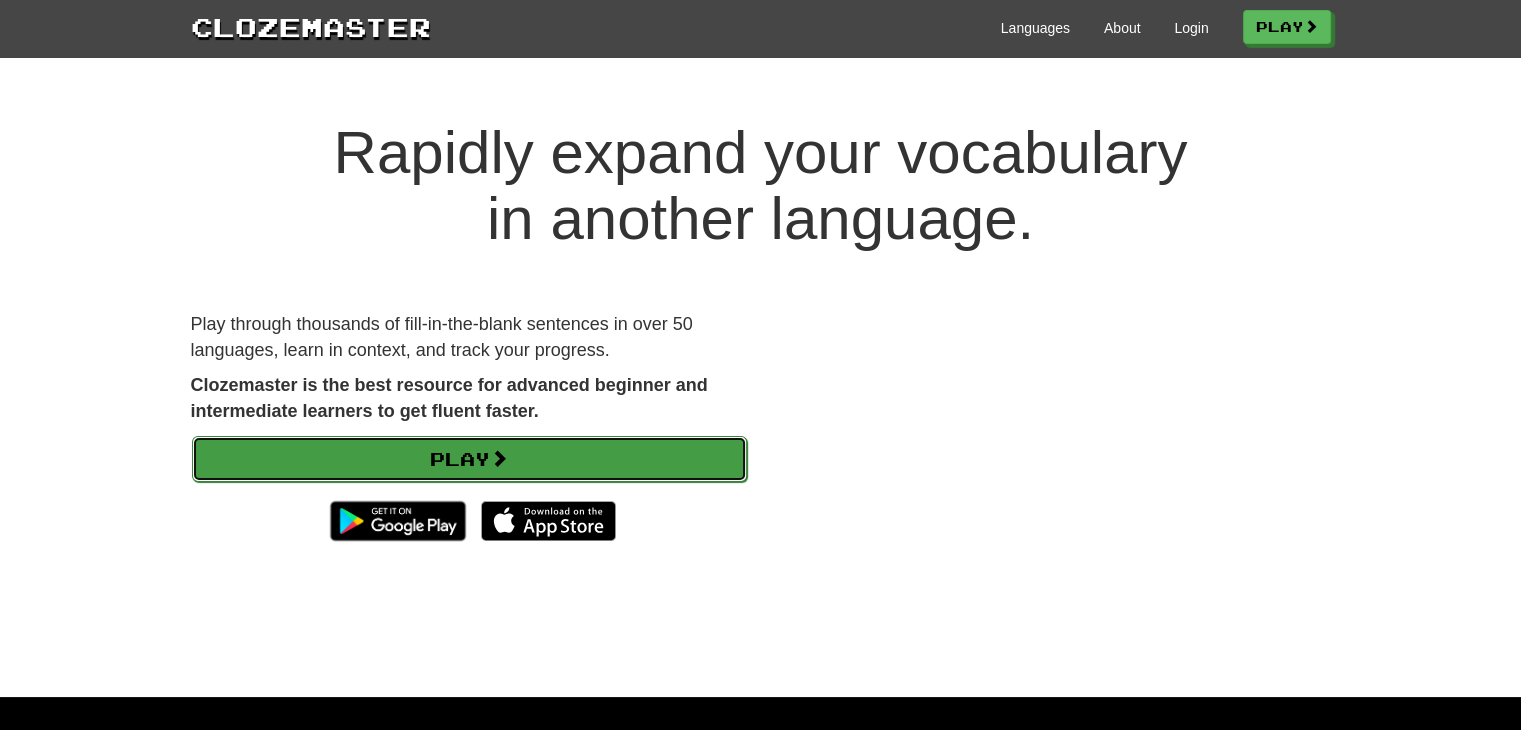 click on "Play" at bounding box center [469, 459] 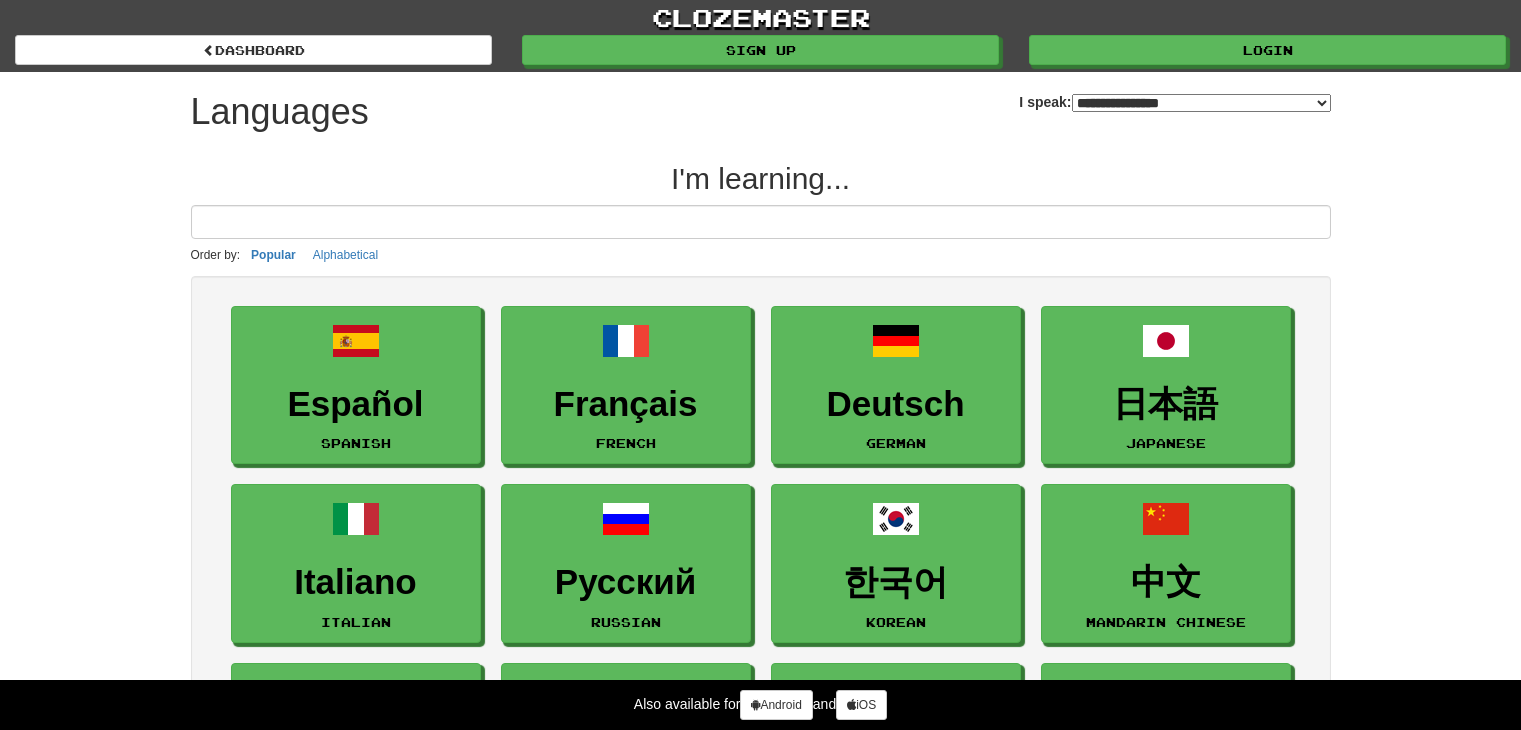 select on "*******" 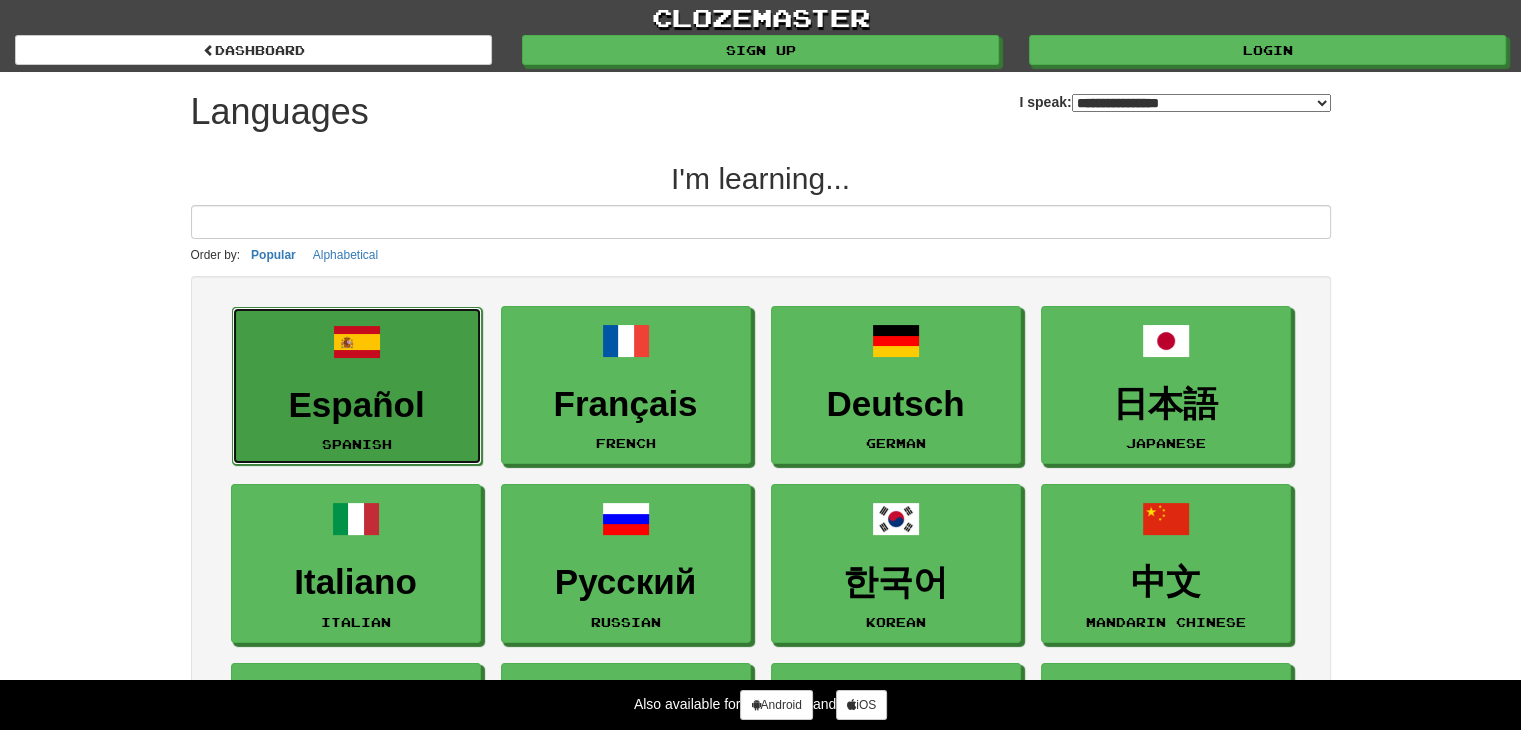 click on "Español Spanish" at bounding box center (357, 386) 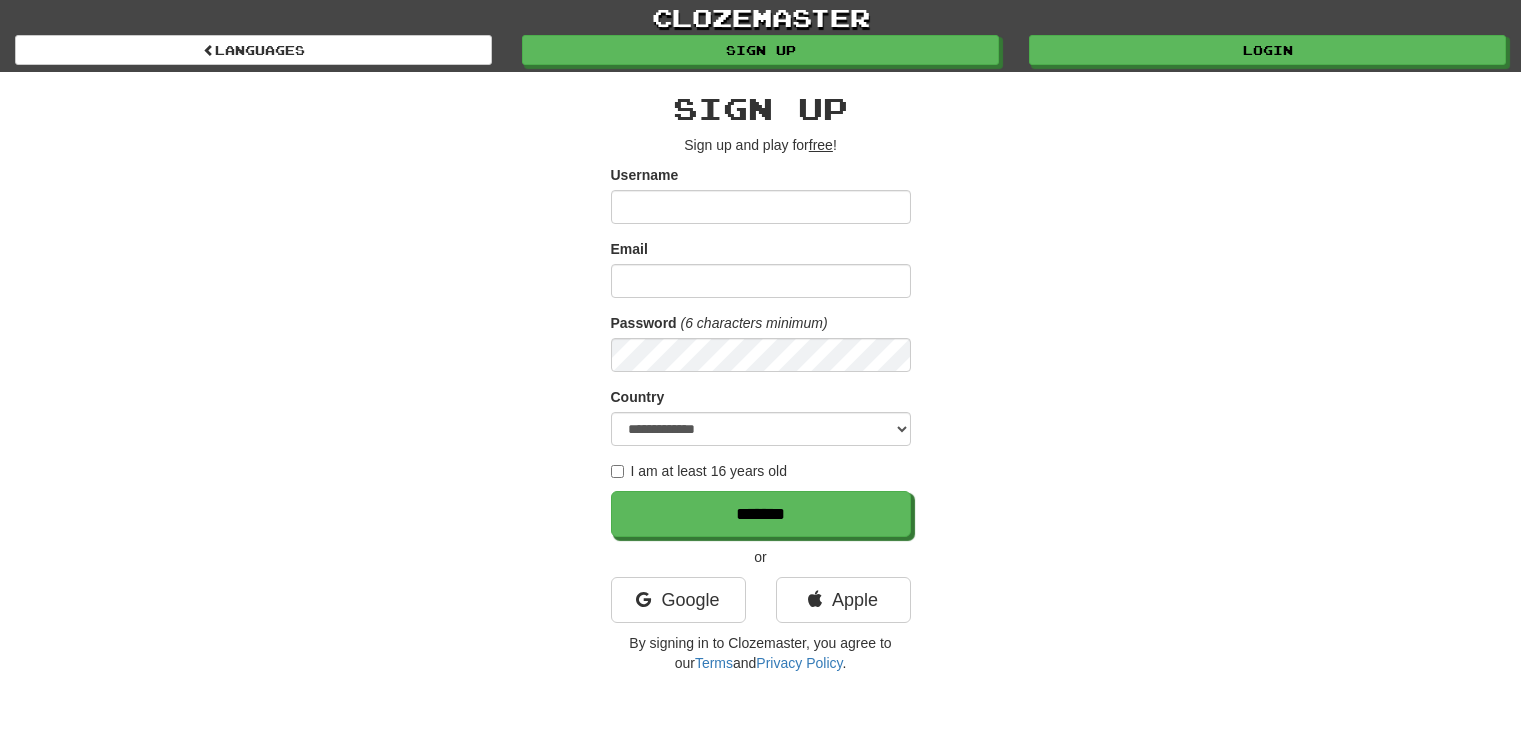 scroll, scrollTop: 0, scrollLeft: 0, axis: both 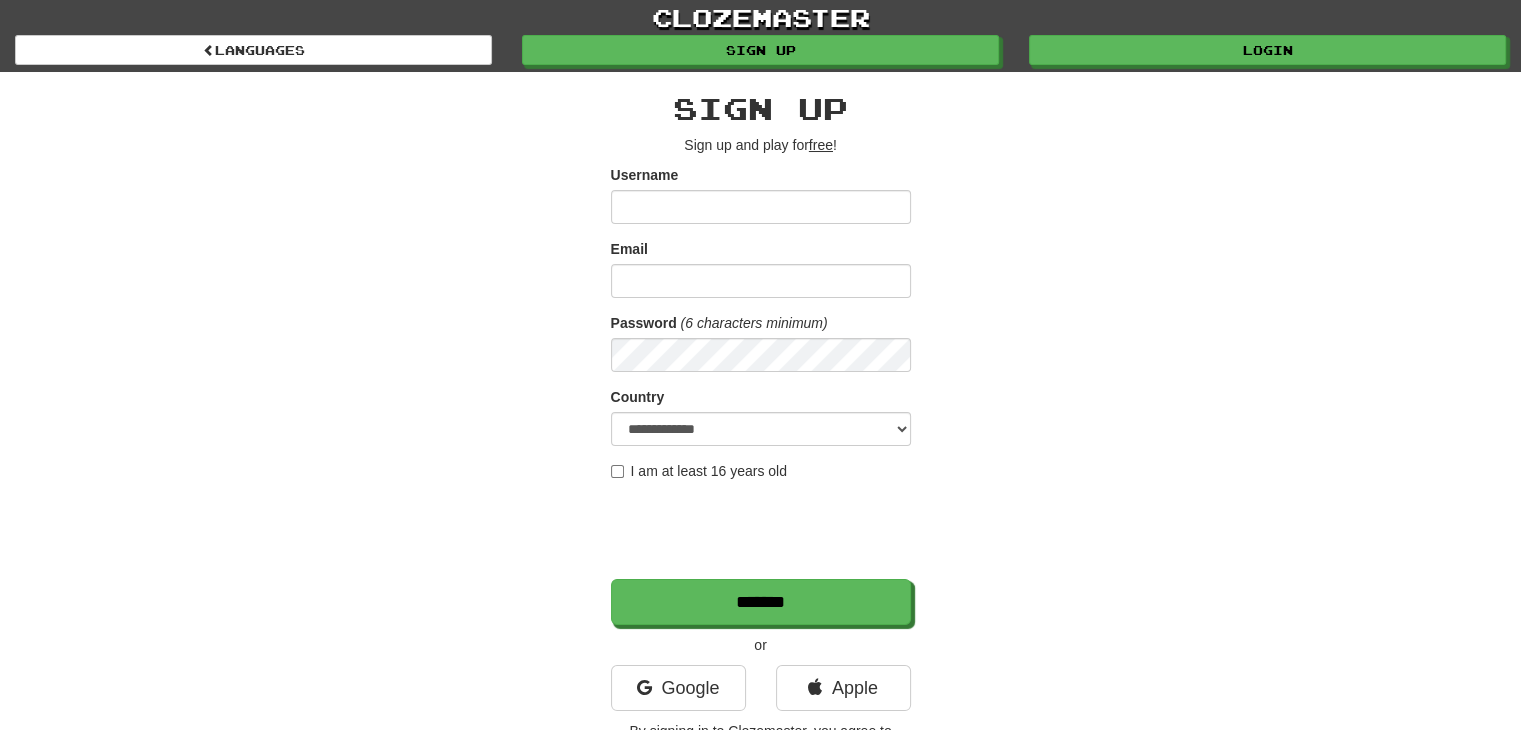 click on "Username" at bounding box center (761, 207) 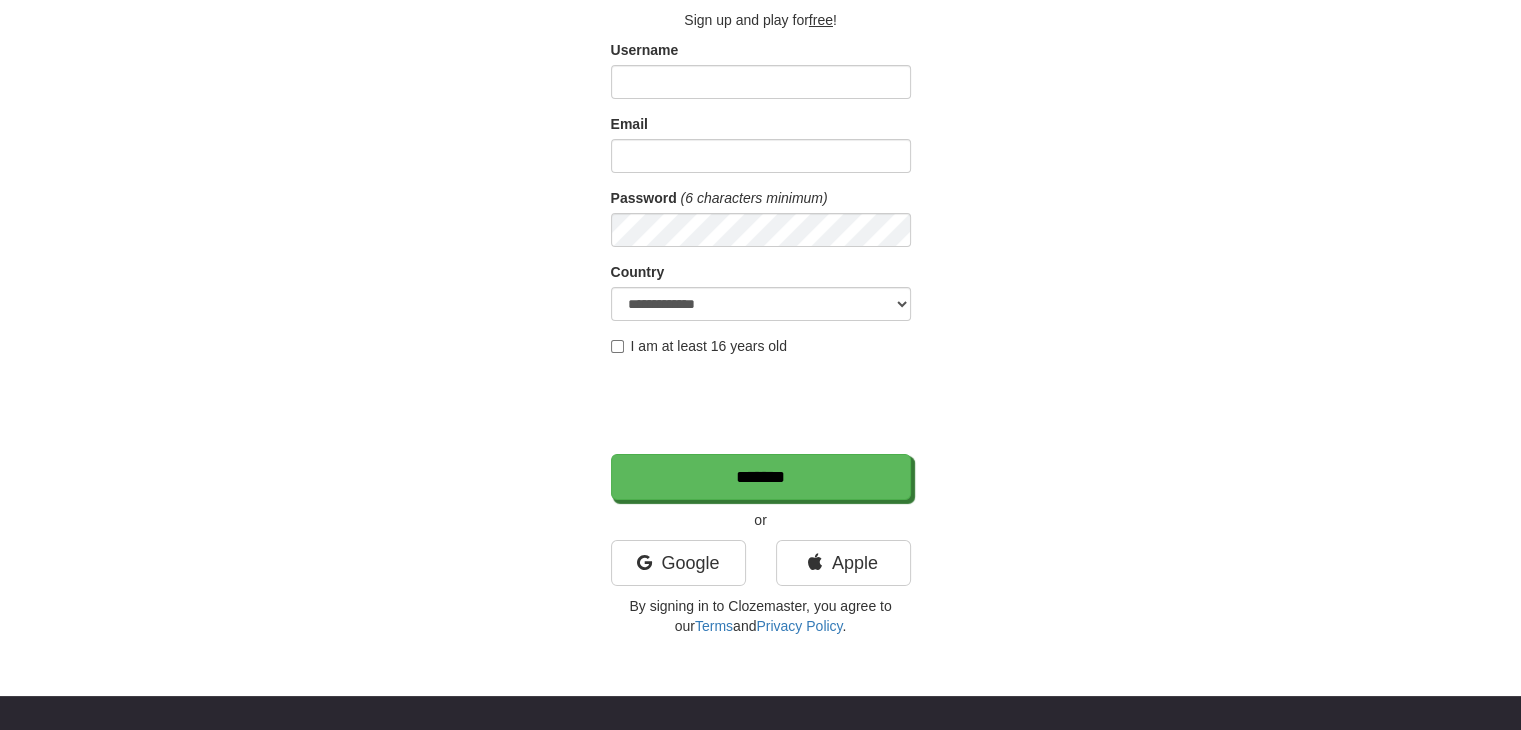 scroll, scrollTop: 300, scrollLeft: 0, axis: vertical 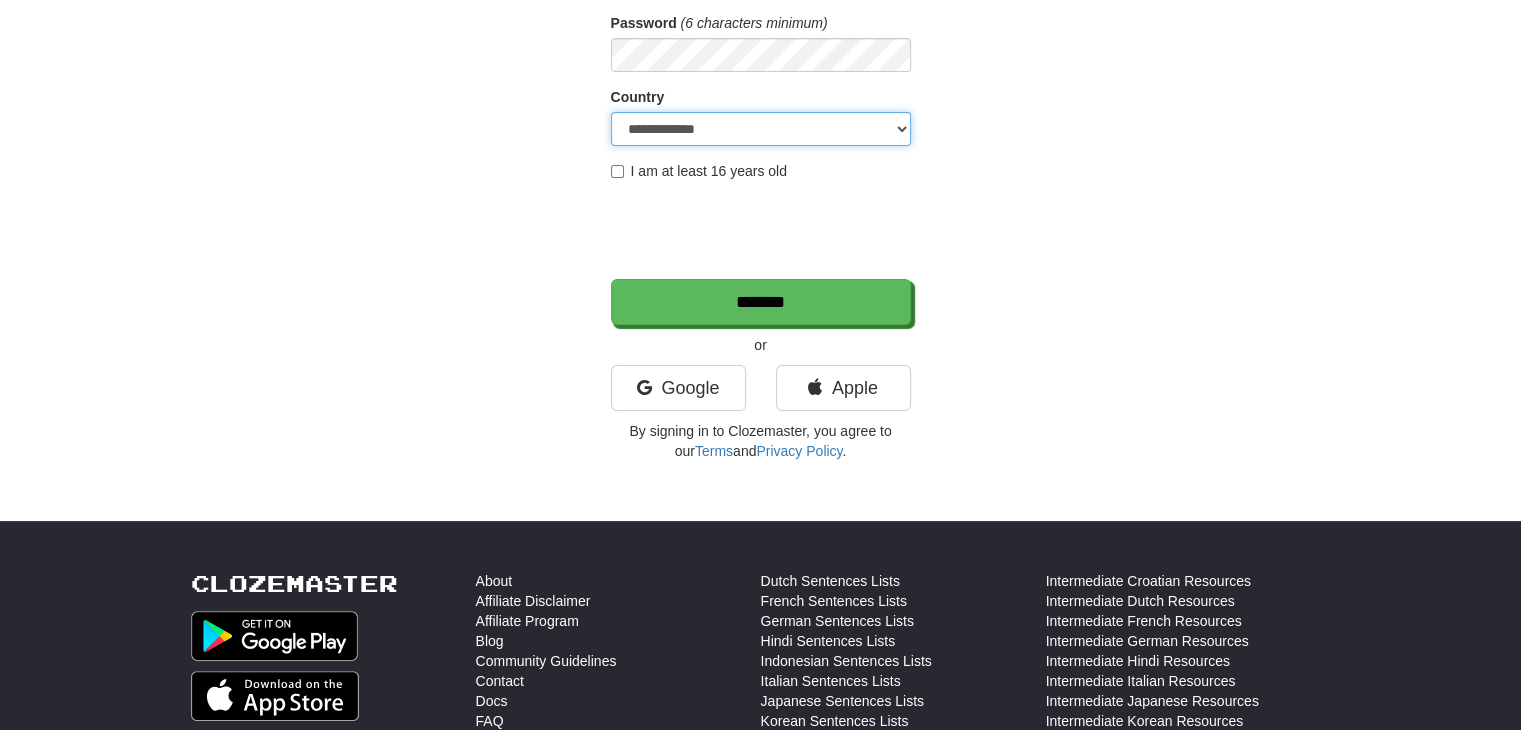 click on "**********" at bounding box center [761, 129] 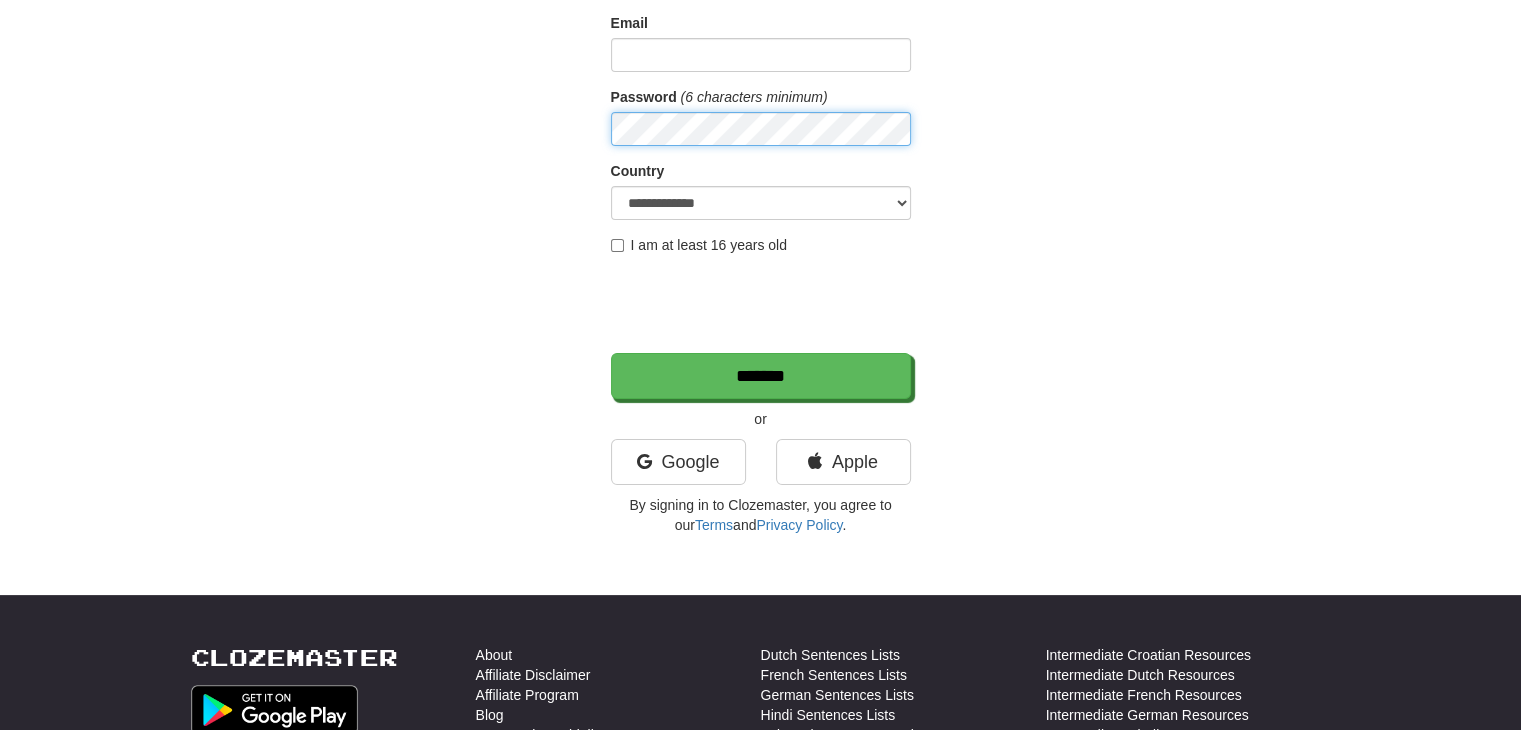 scroll, scrollTop: 0, scrollLeft: 0, axis: both 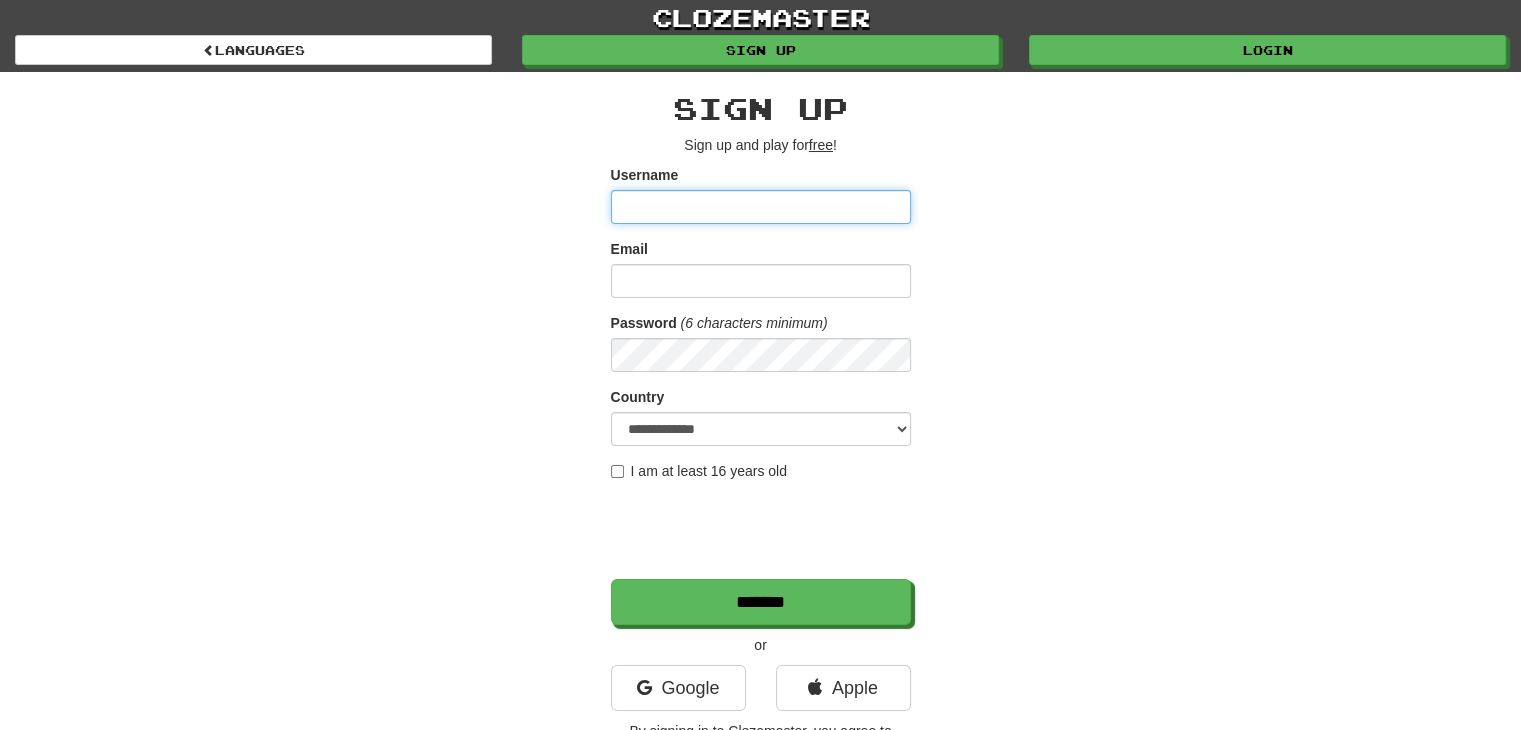 click on "Username" at bounding box center [761, 207] 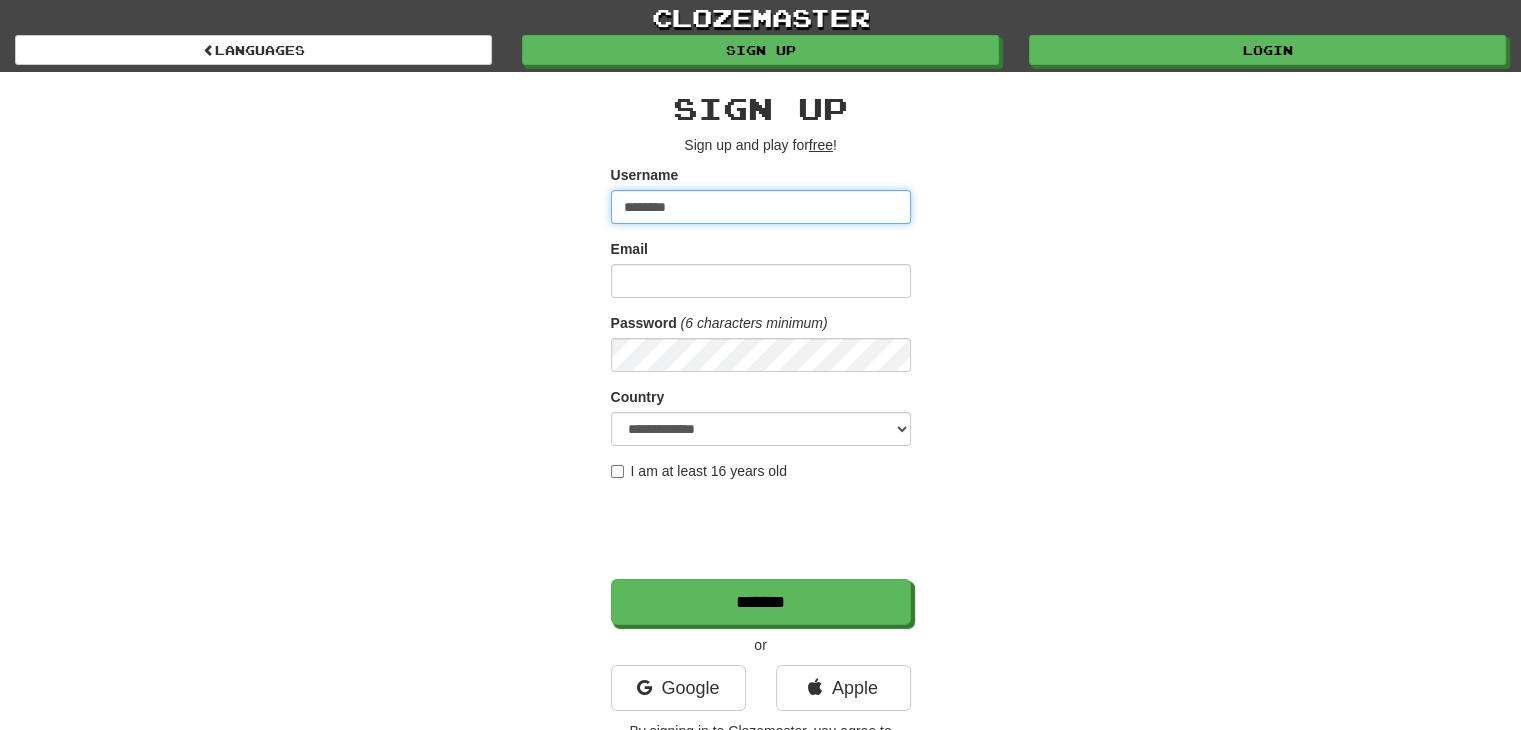 type on "********" 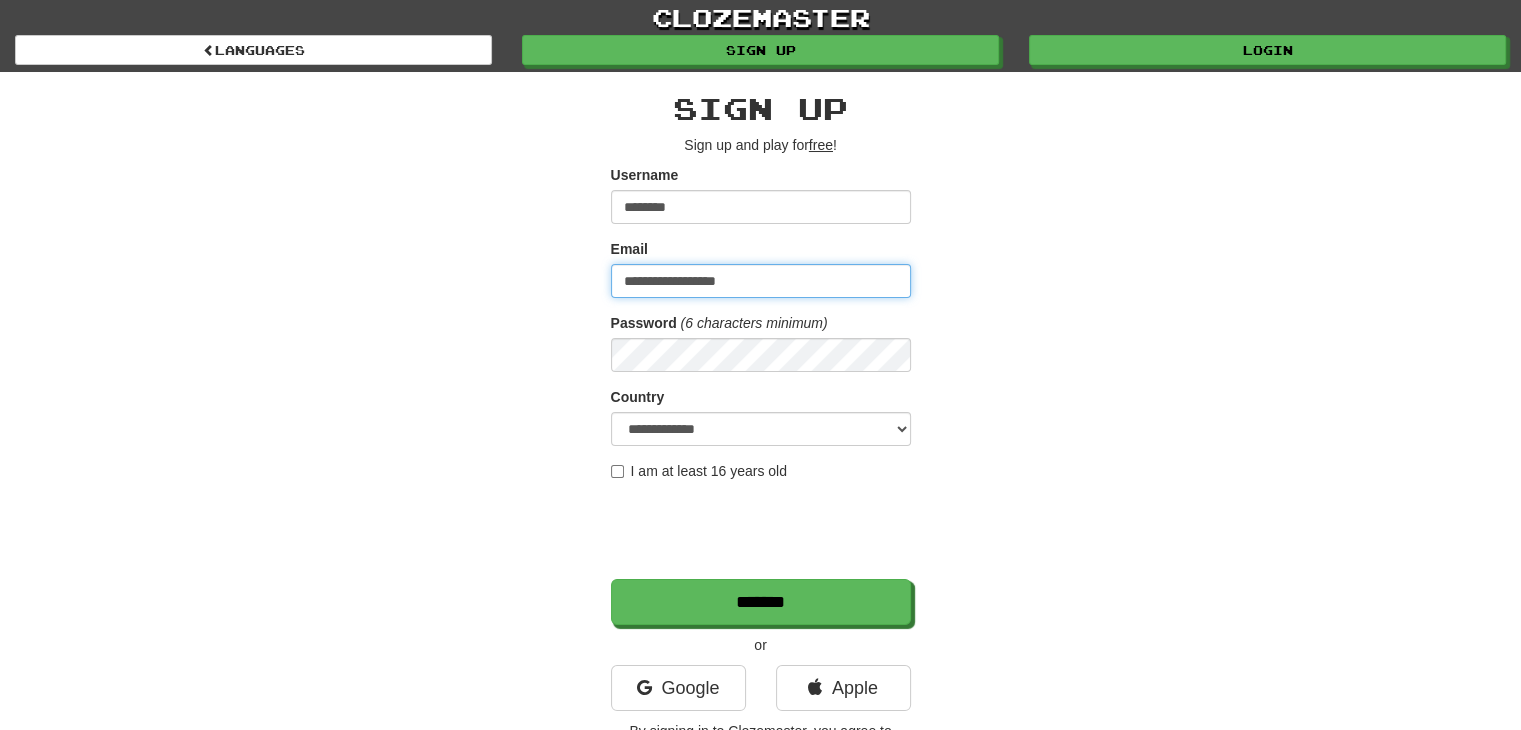 type on "**********" 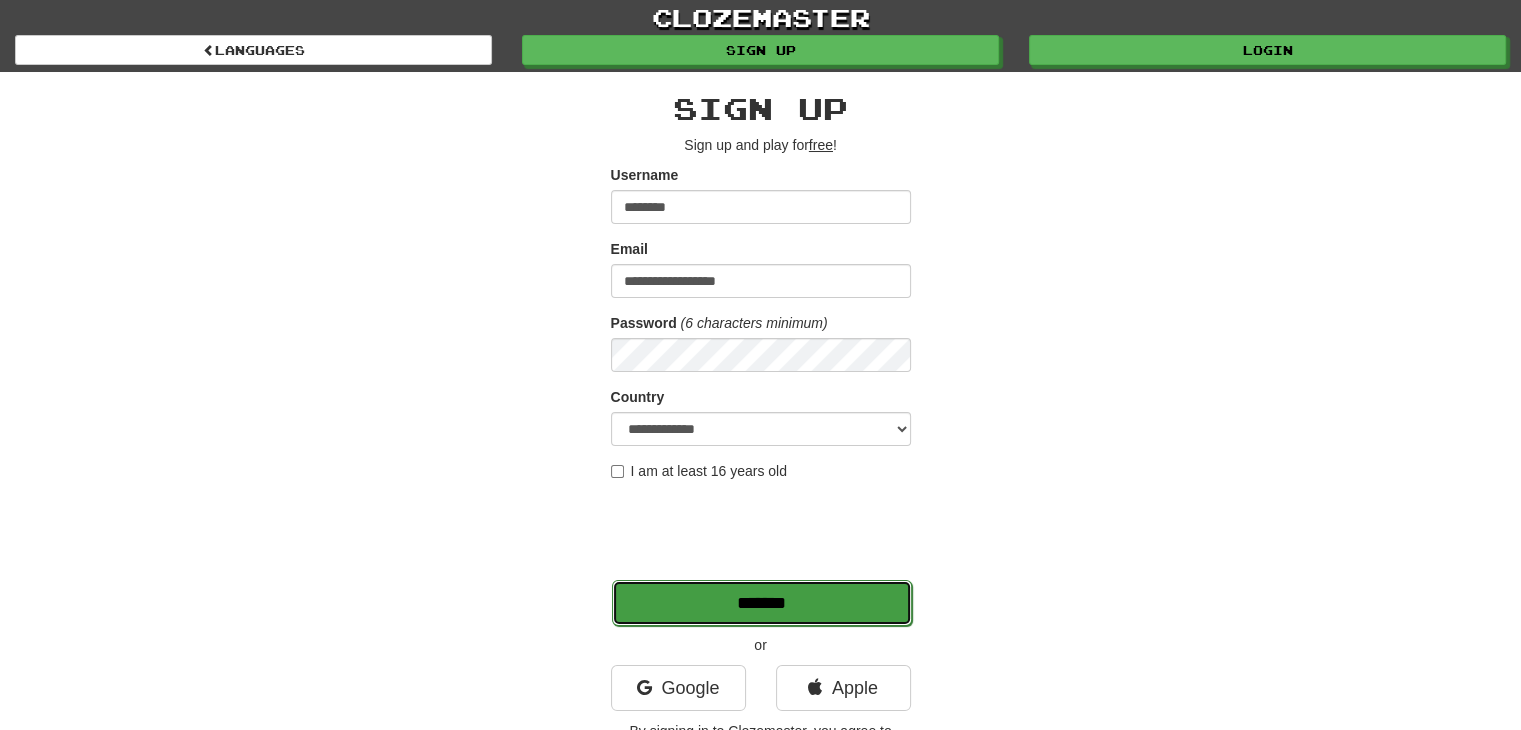 click on "*******" at bounding box center [762, 603] 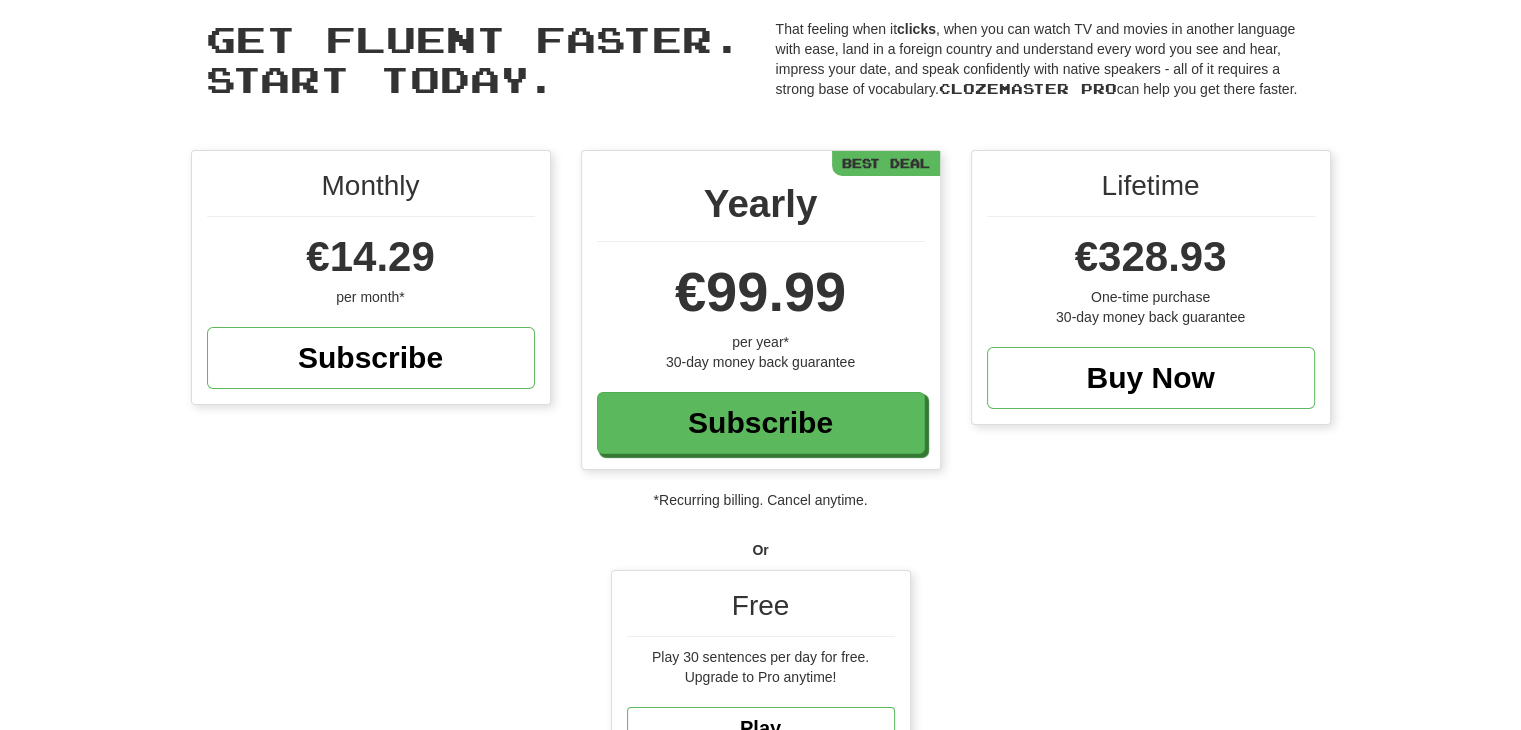 scroll, scrollTop: 200, scrollLeft: 0, axis: vertical 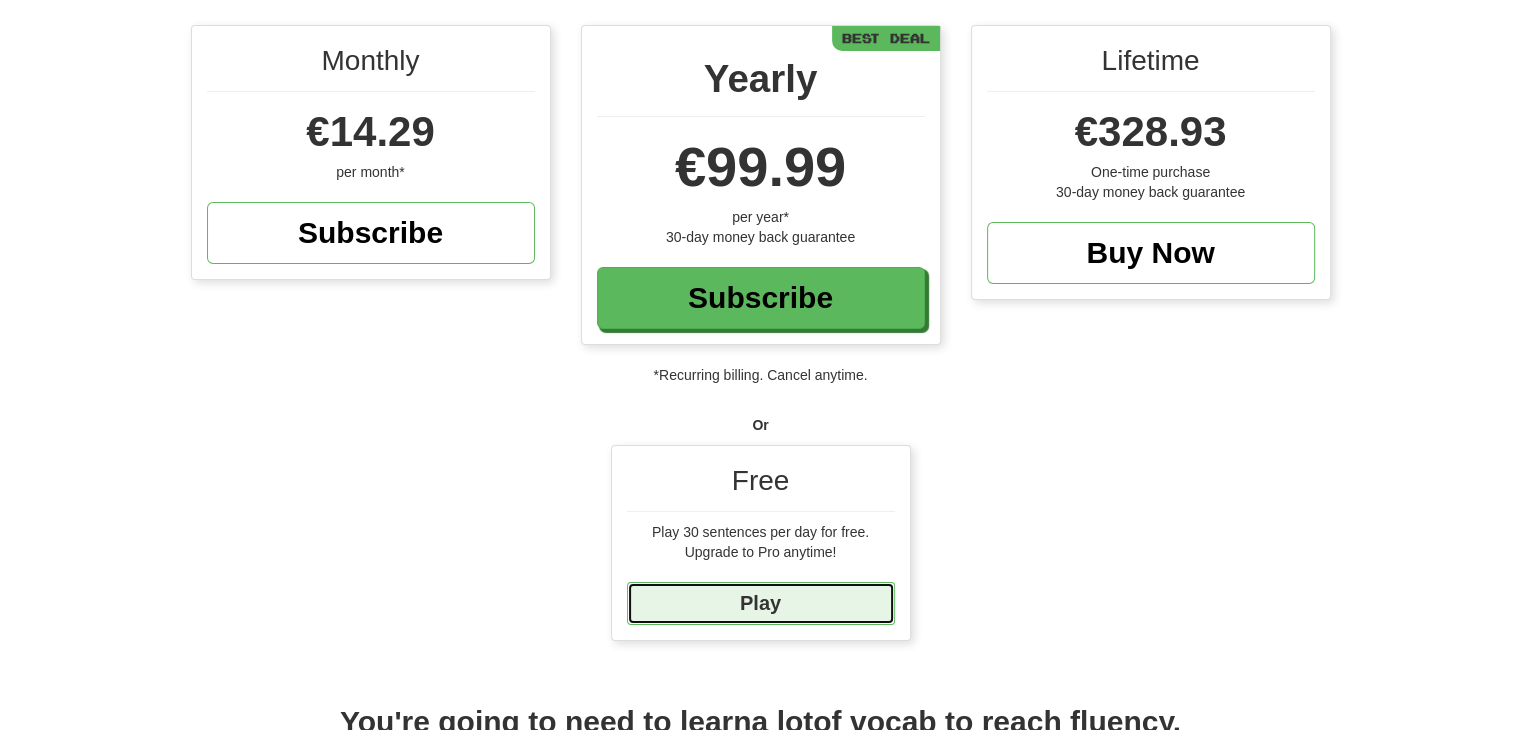 click on "Play" at bounding box center [761, 603] 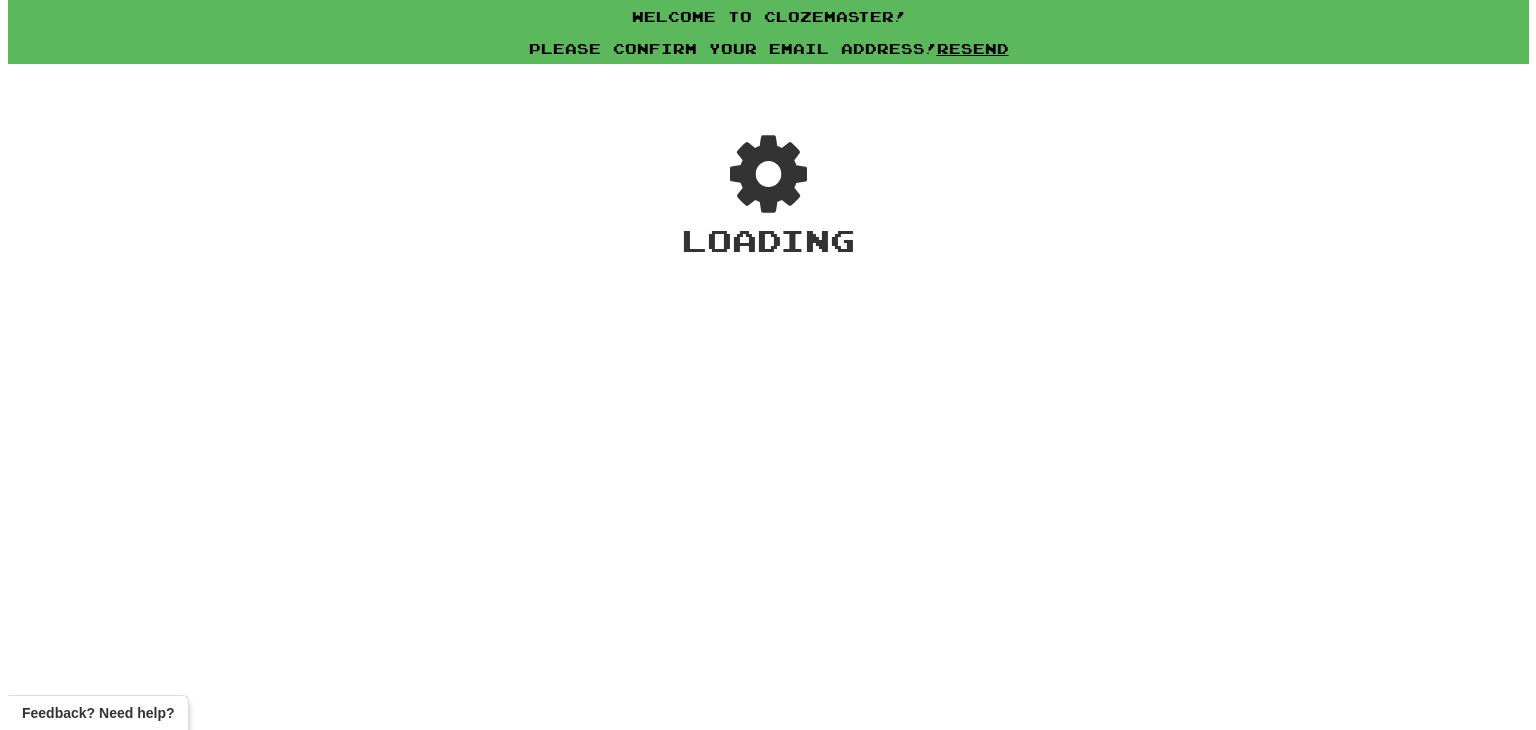 scroll, scrollTop: 0, scrollLeft: 0, axis: both 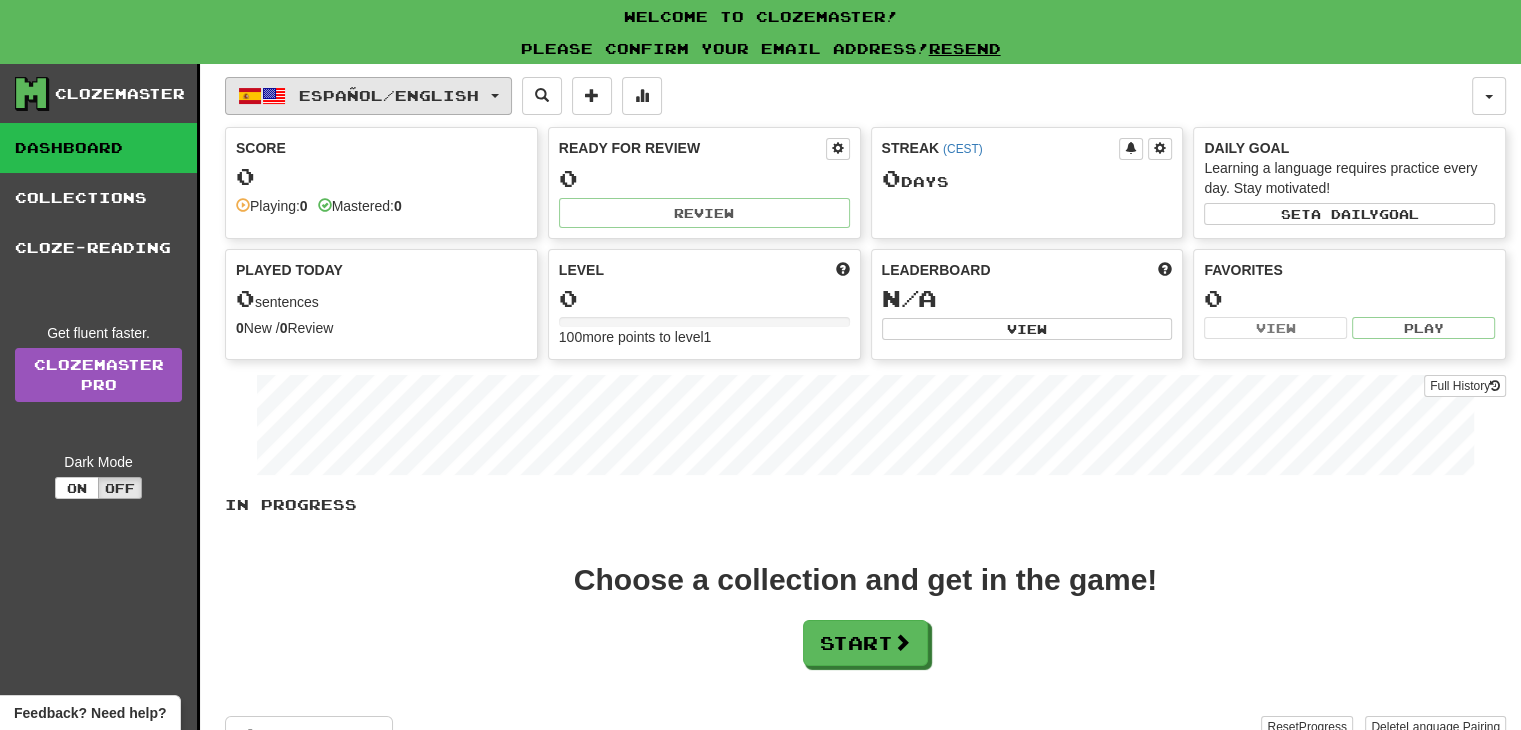 click on "Español  /  English" at bounding box center (368, 96) 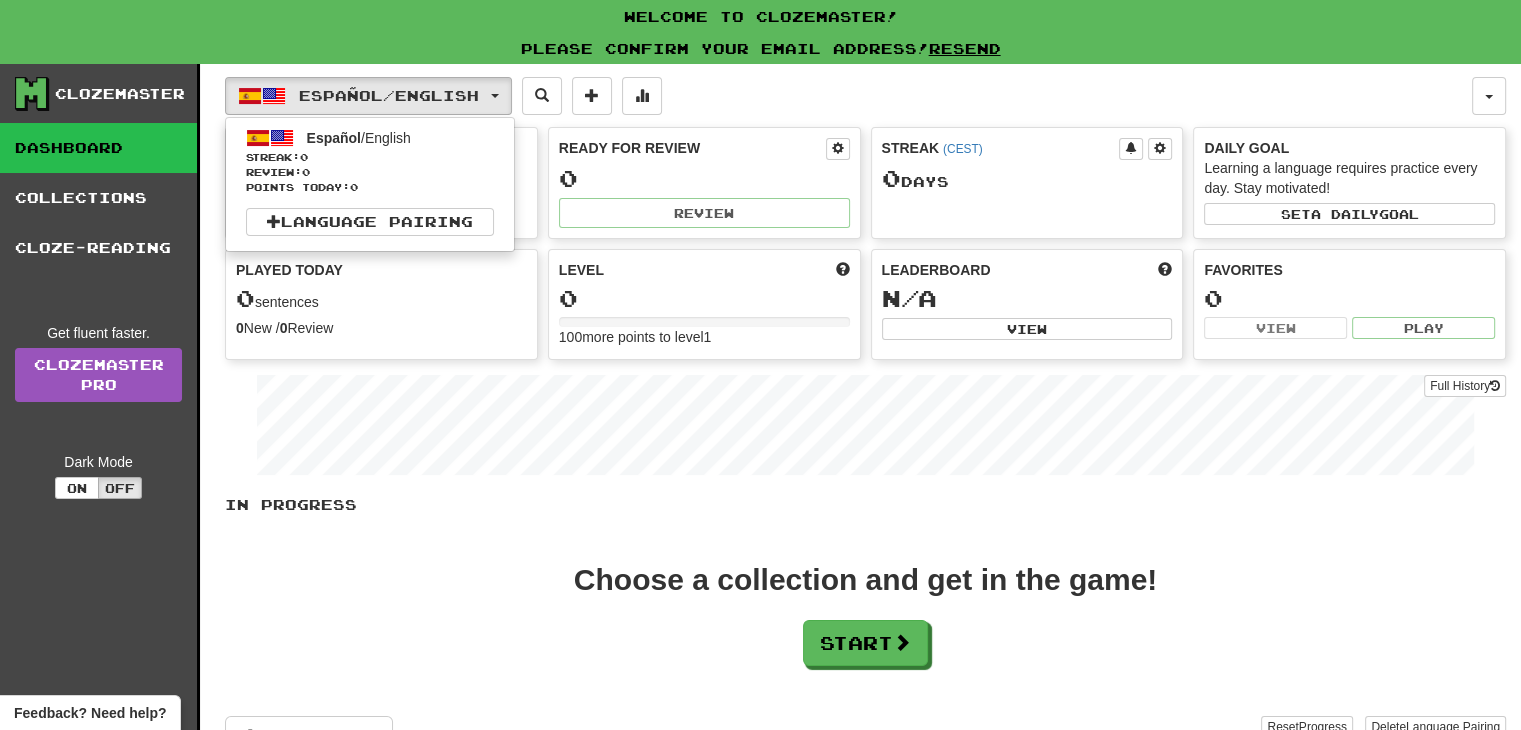 click on "Español  /  English Español  /  English Streak:  0   Review:  0 Points today:  0  Language Pairing" at bounding box center [848, 96] 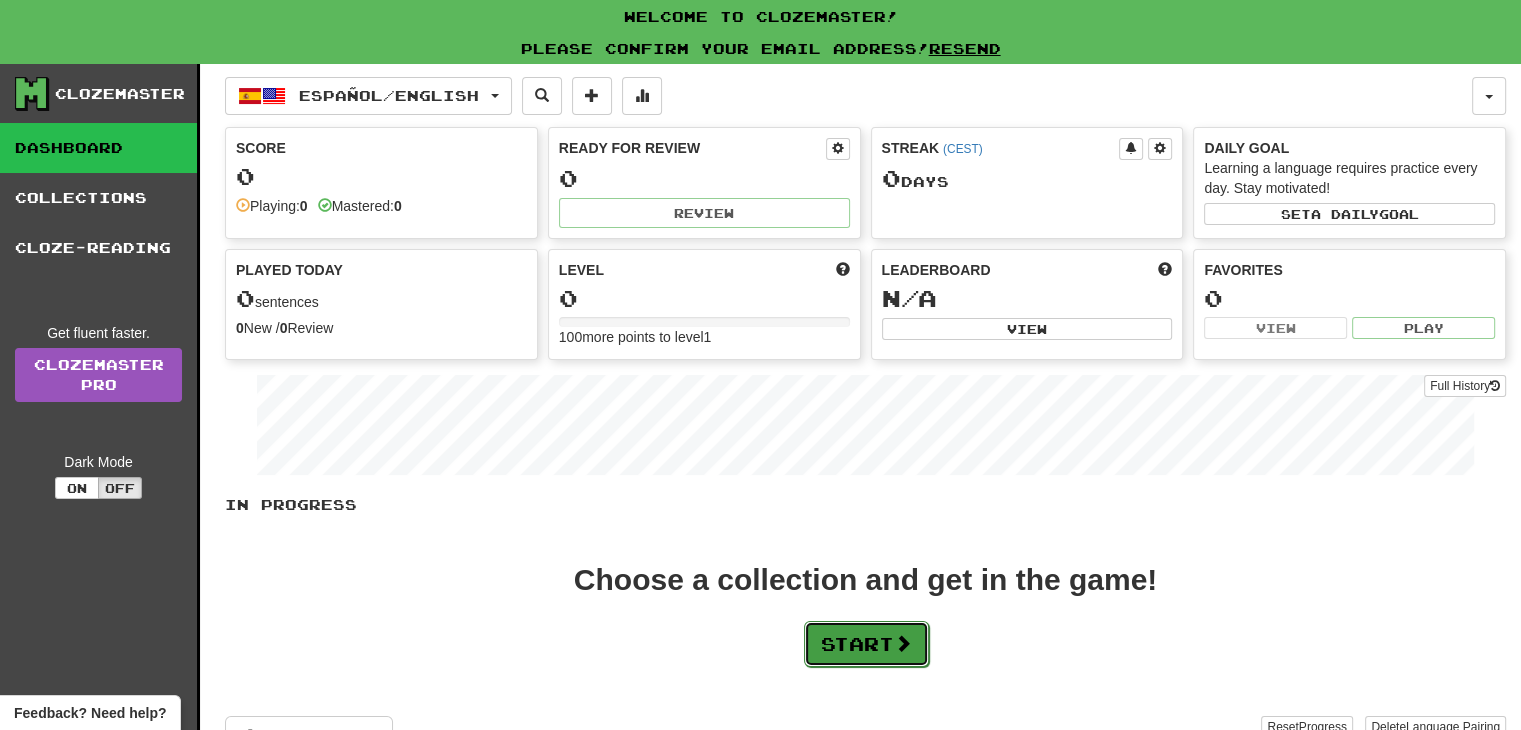 click on "Start" at bounding box center [866, 644] 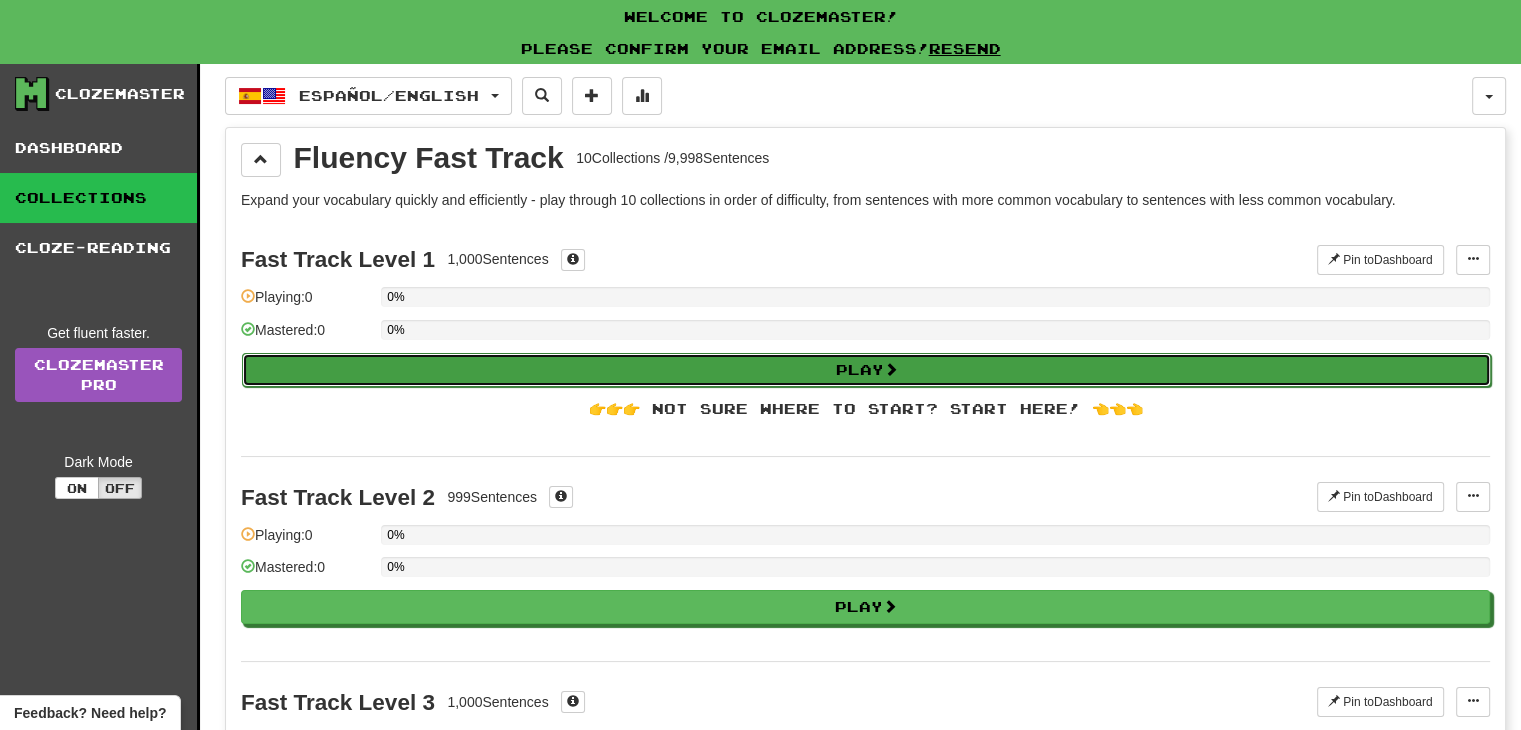 click on "Play" at bounding box center (866, 370) 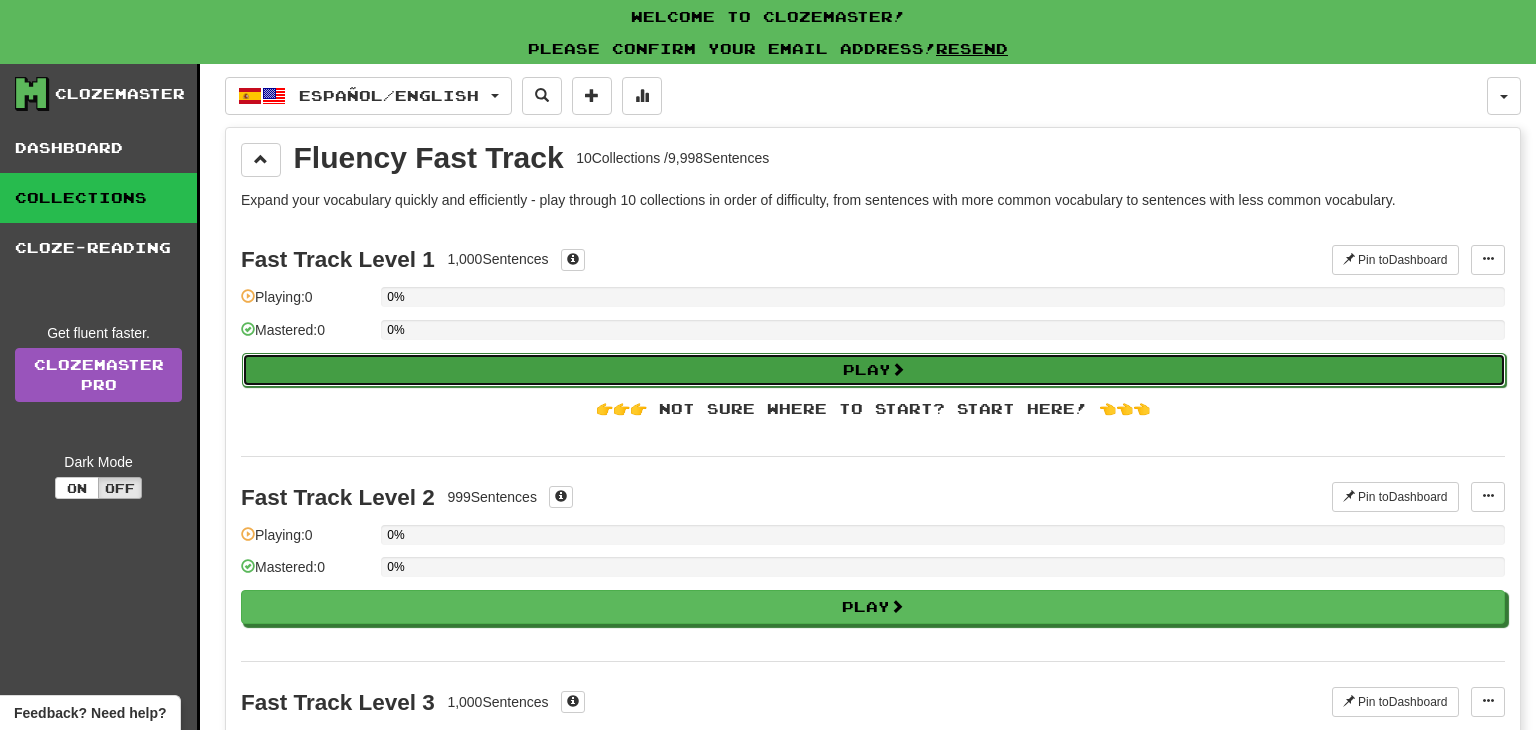 select on "**" 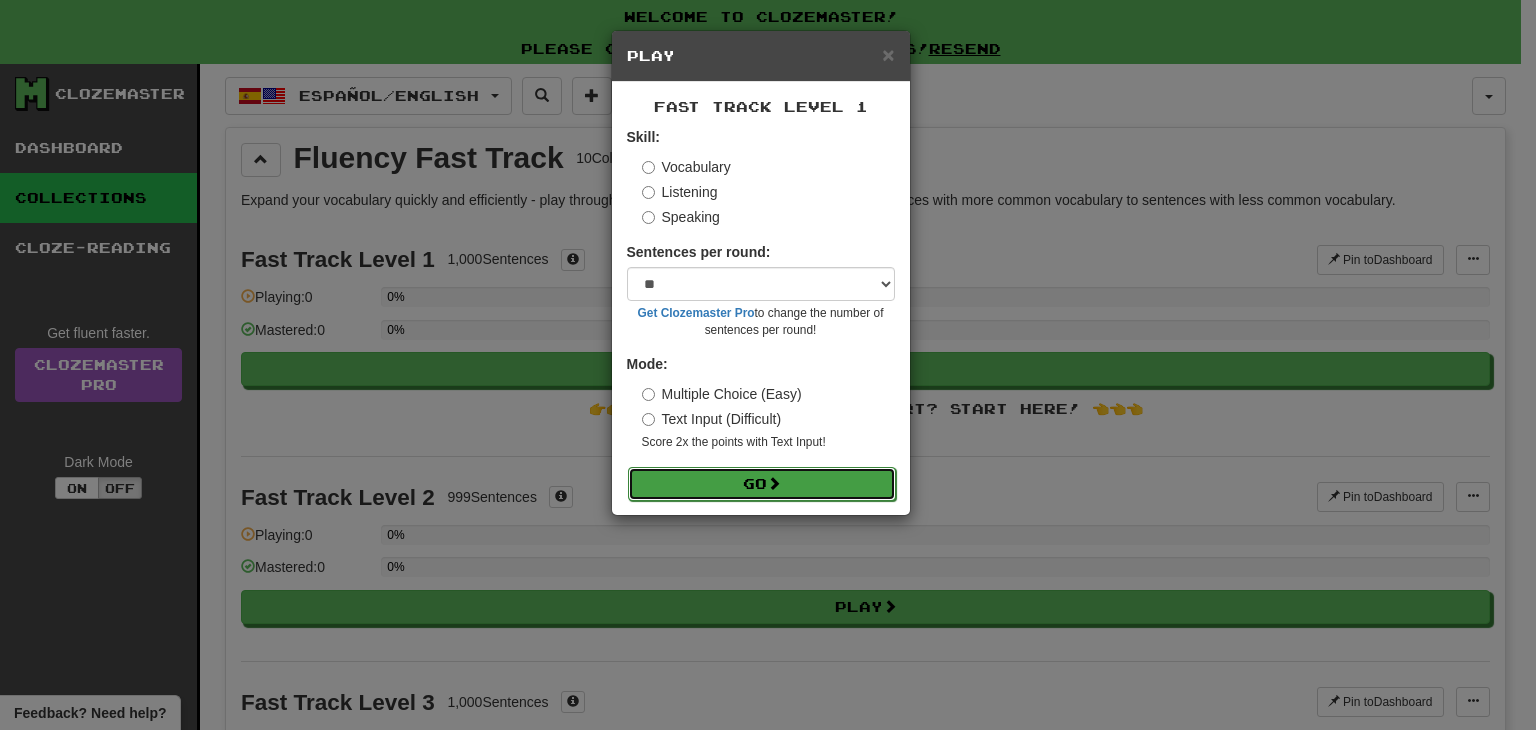 click on "Go" at bounding box center (762, 484) 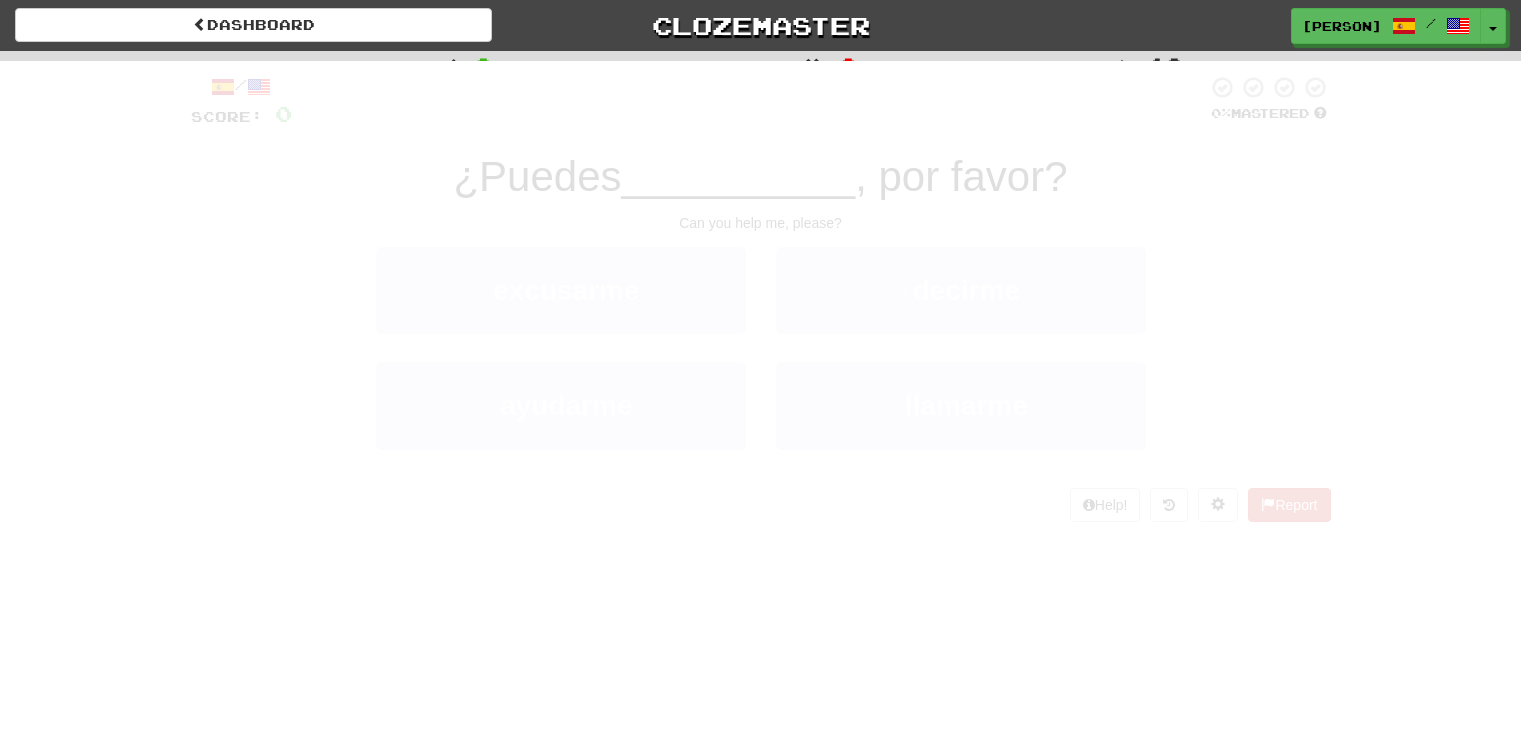 scroll, scrollTop: 0, scrollLeft: 0, axis: both 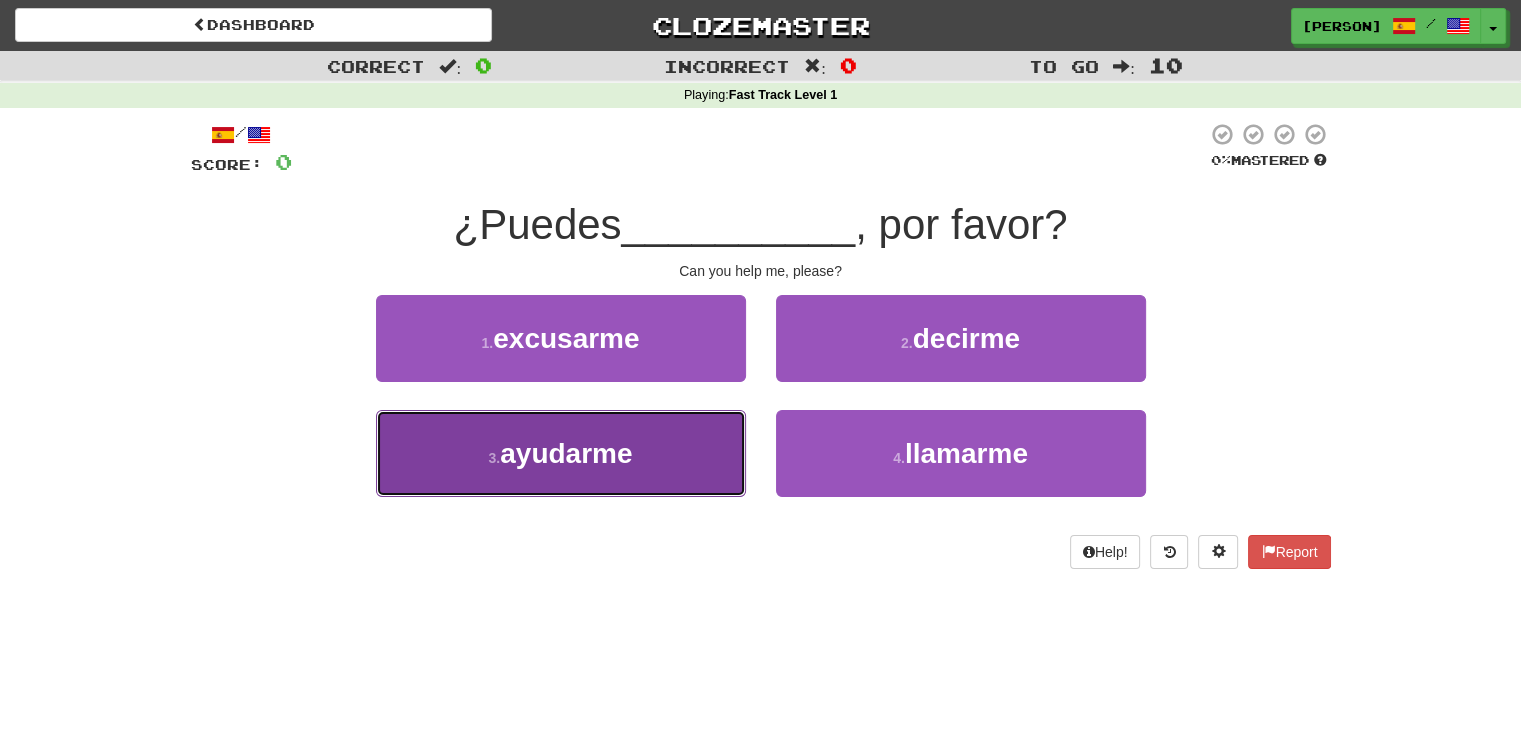 click on "ayudarme" at bounding box center (566, 453) 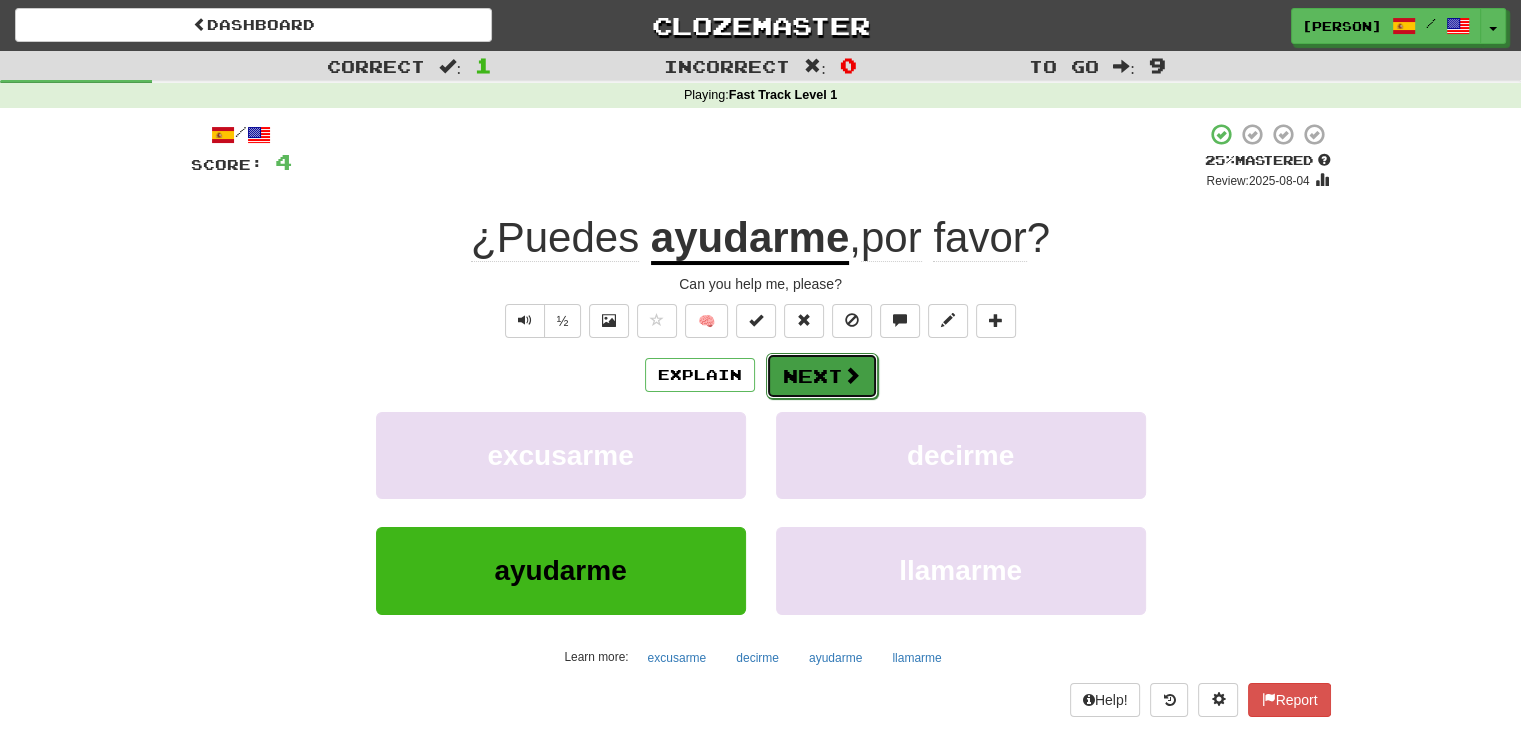 click on "Next" at bounding box center [822, 376] 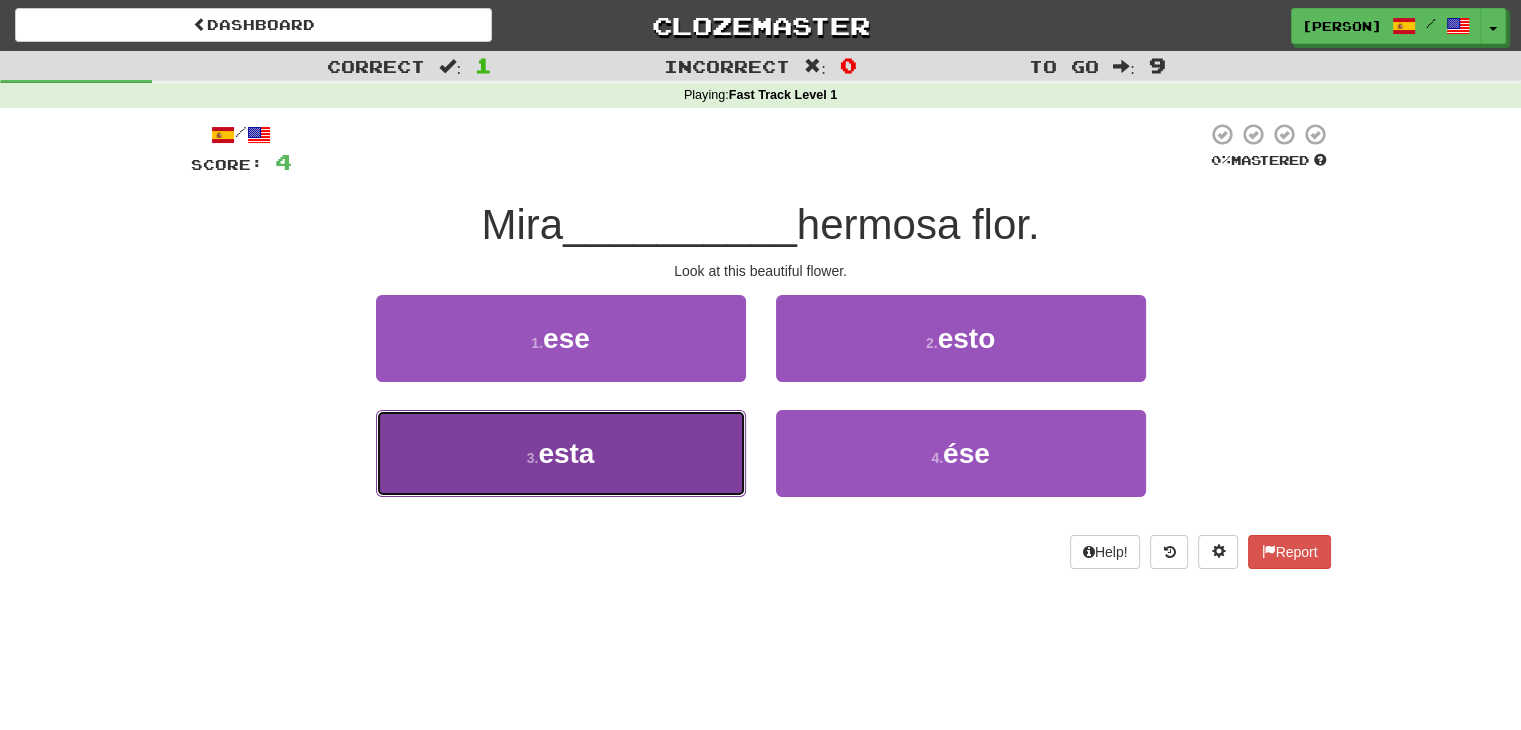 click on "esta" at bounding box center (566, 453) 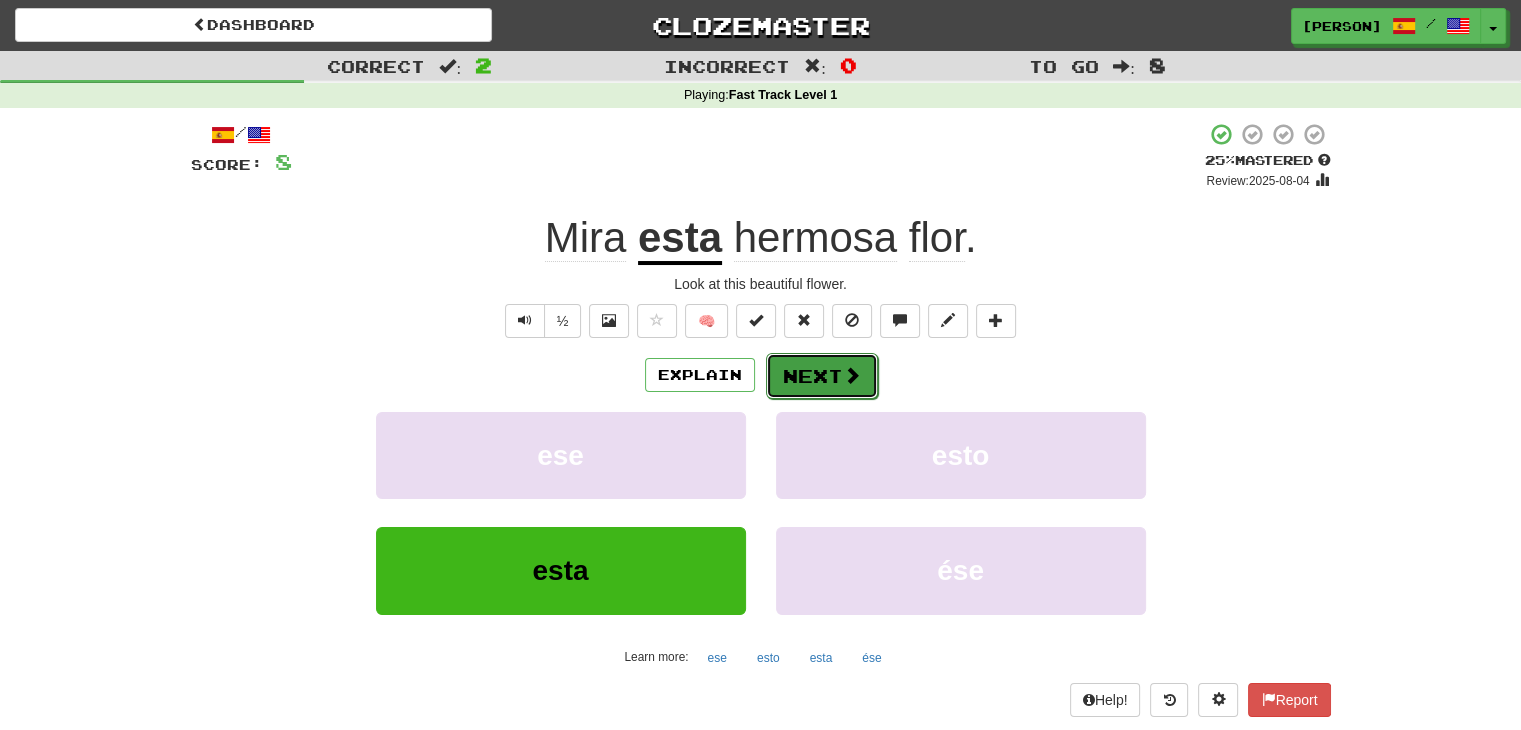 click on "Next" at bounding box center (822, 376) 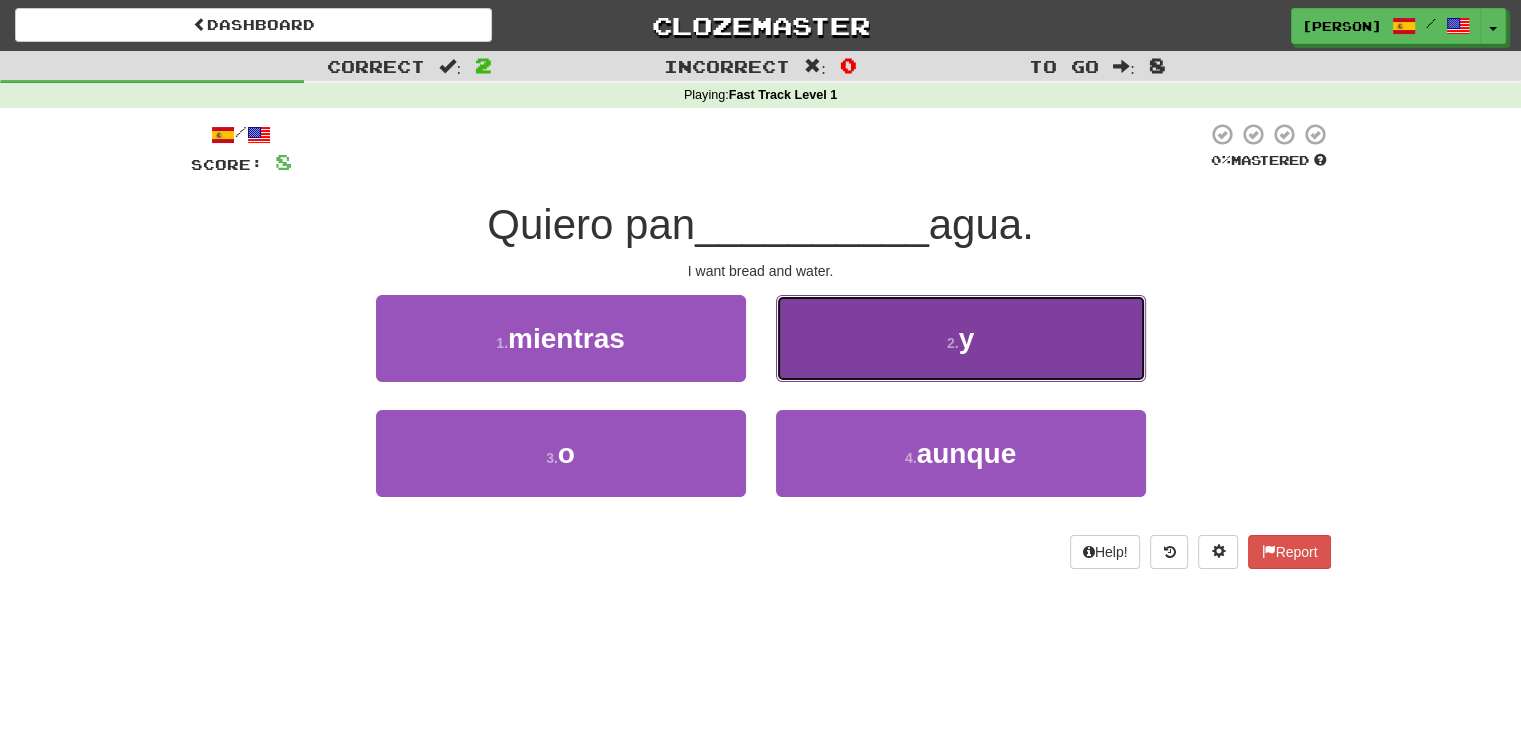 click on "2 .  y" at bounding box center (961, 338) 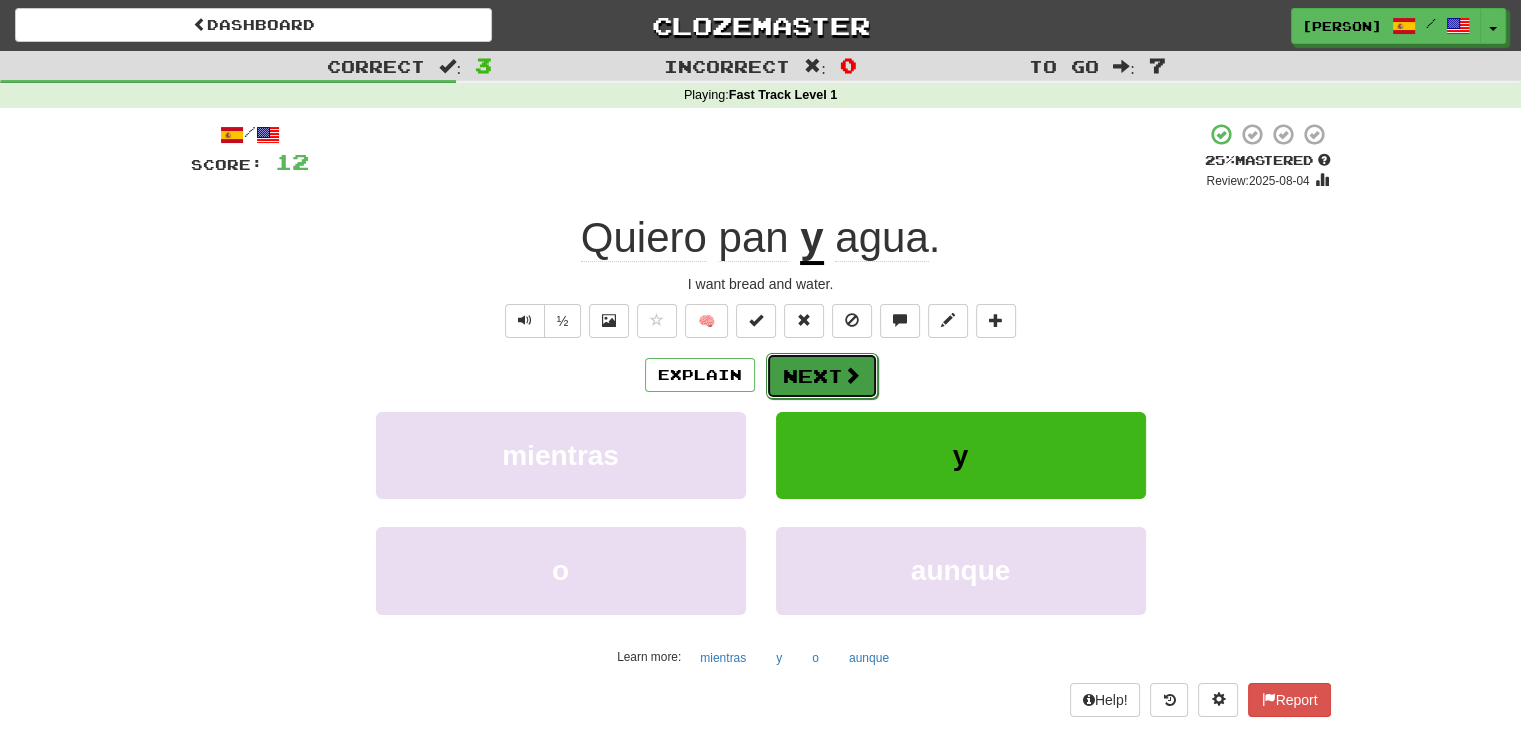 click on "Next" at bounding box center [822, 376] 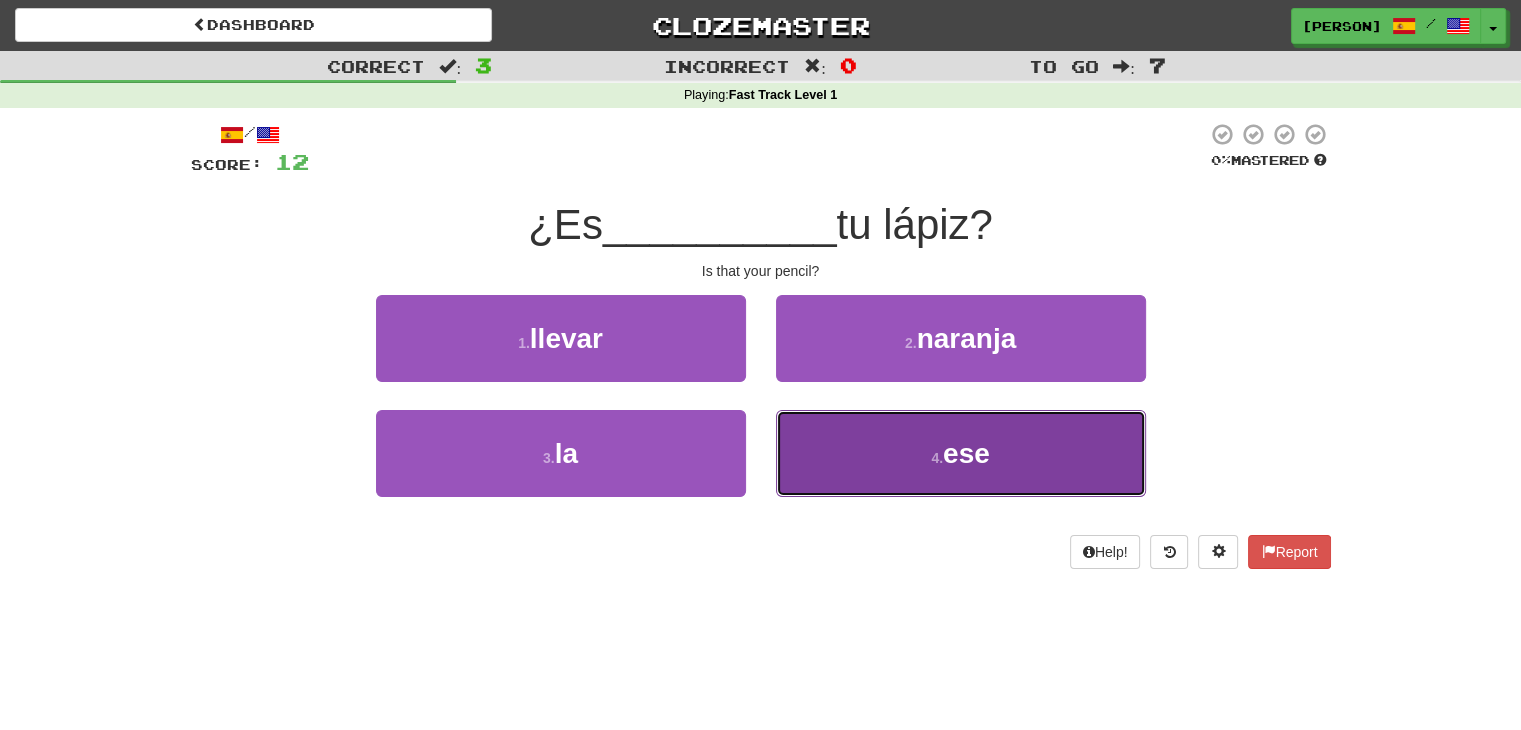click on "ese" at bounding box center (966, 453) 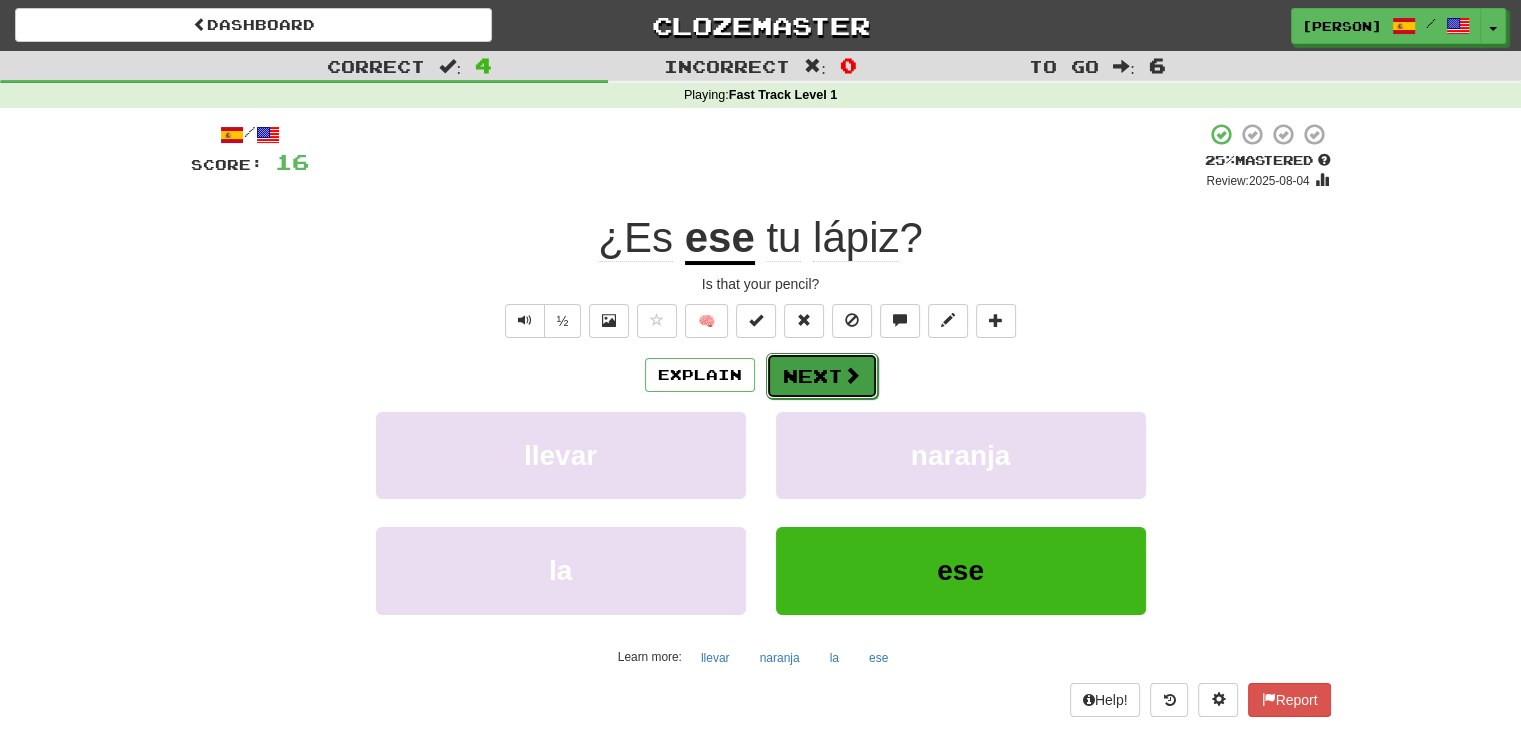 click on "Next" at bounding box center [822, 376] 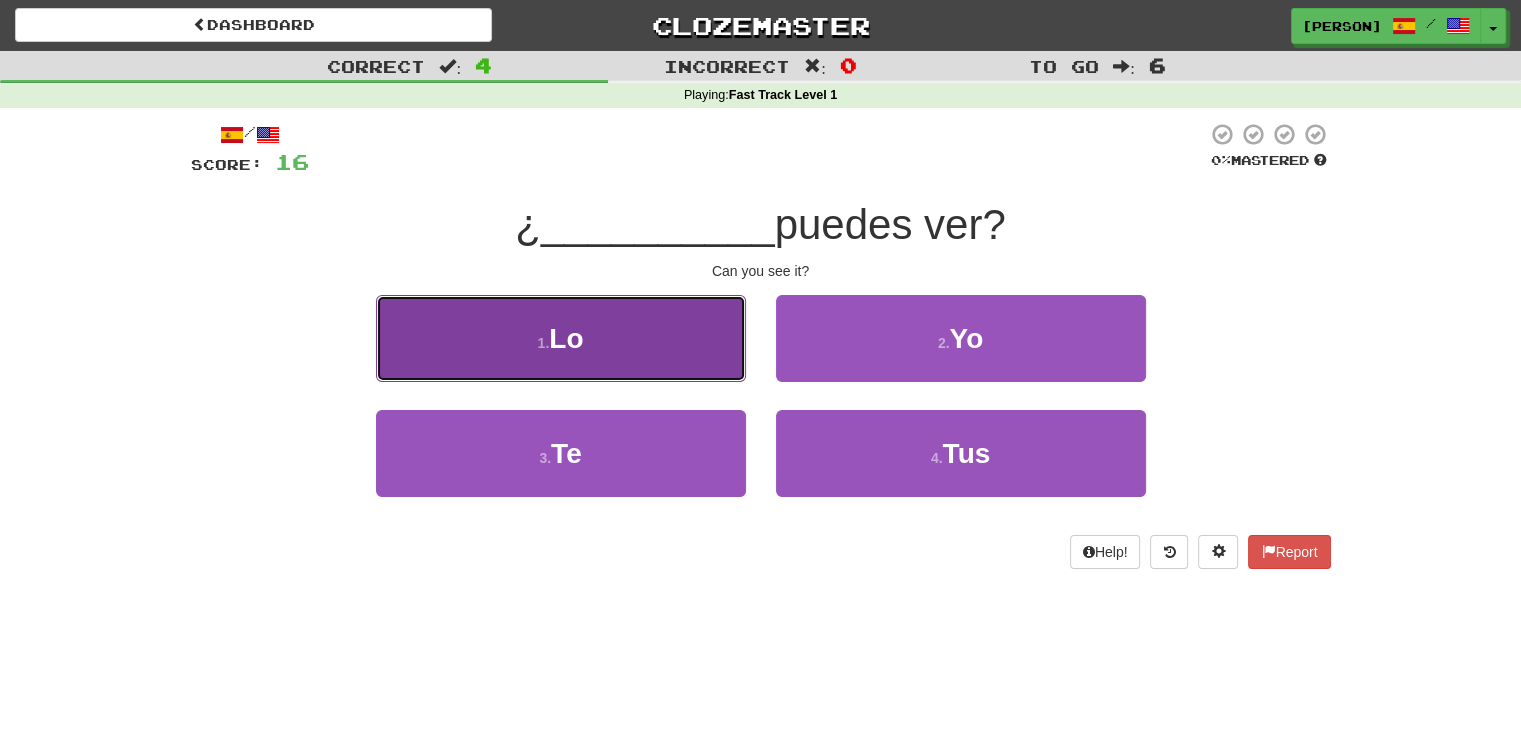 click on "1 .  Lo" at bounding box center [561, 338] 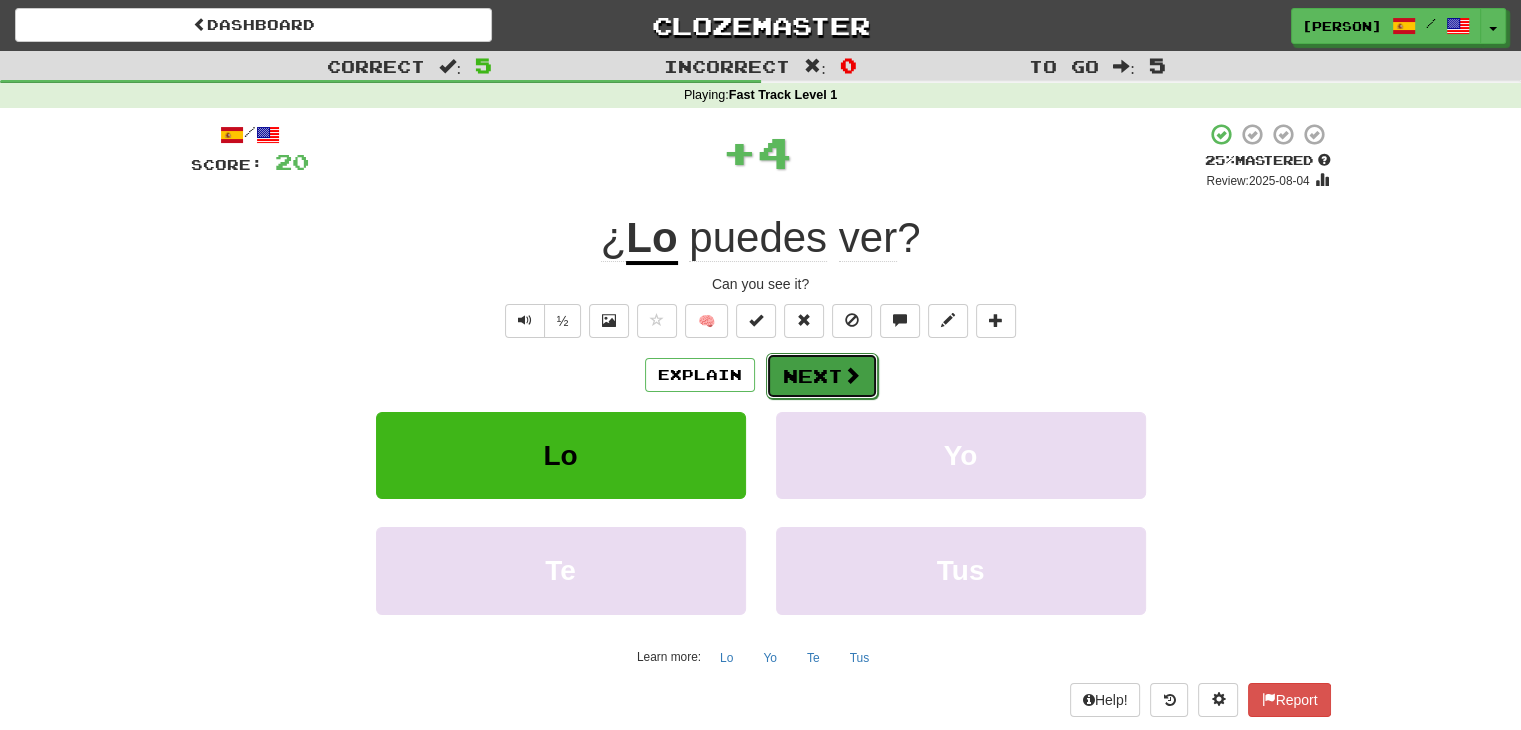 click on "Next" at bounding box center [822, 376] 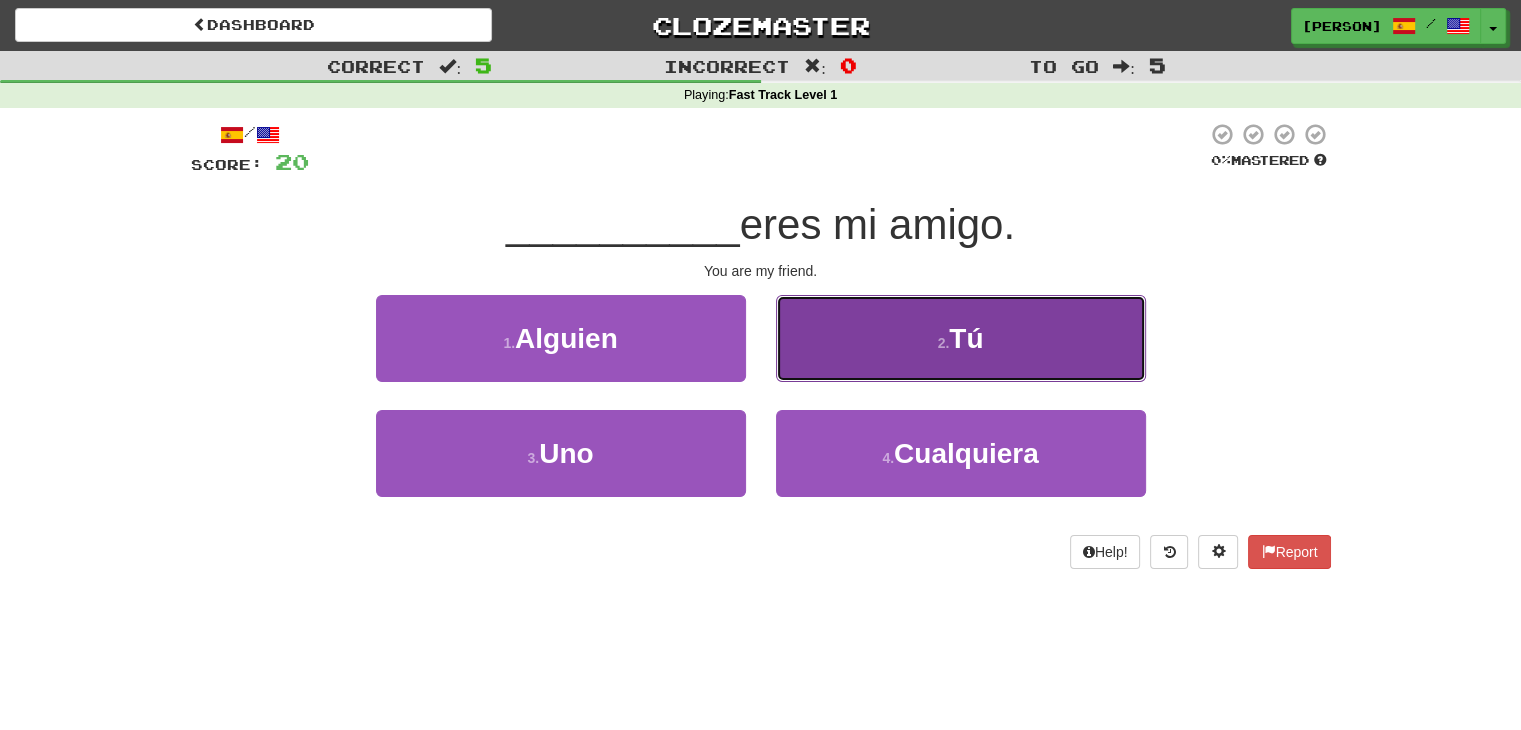 click on "2 .  Tú" at bounding box center (961, 338) 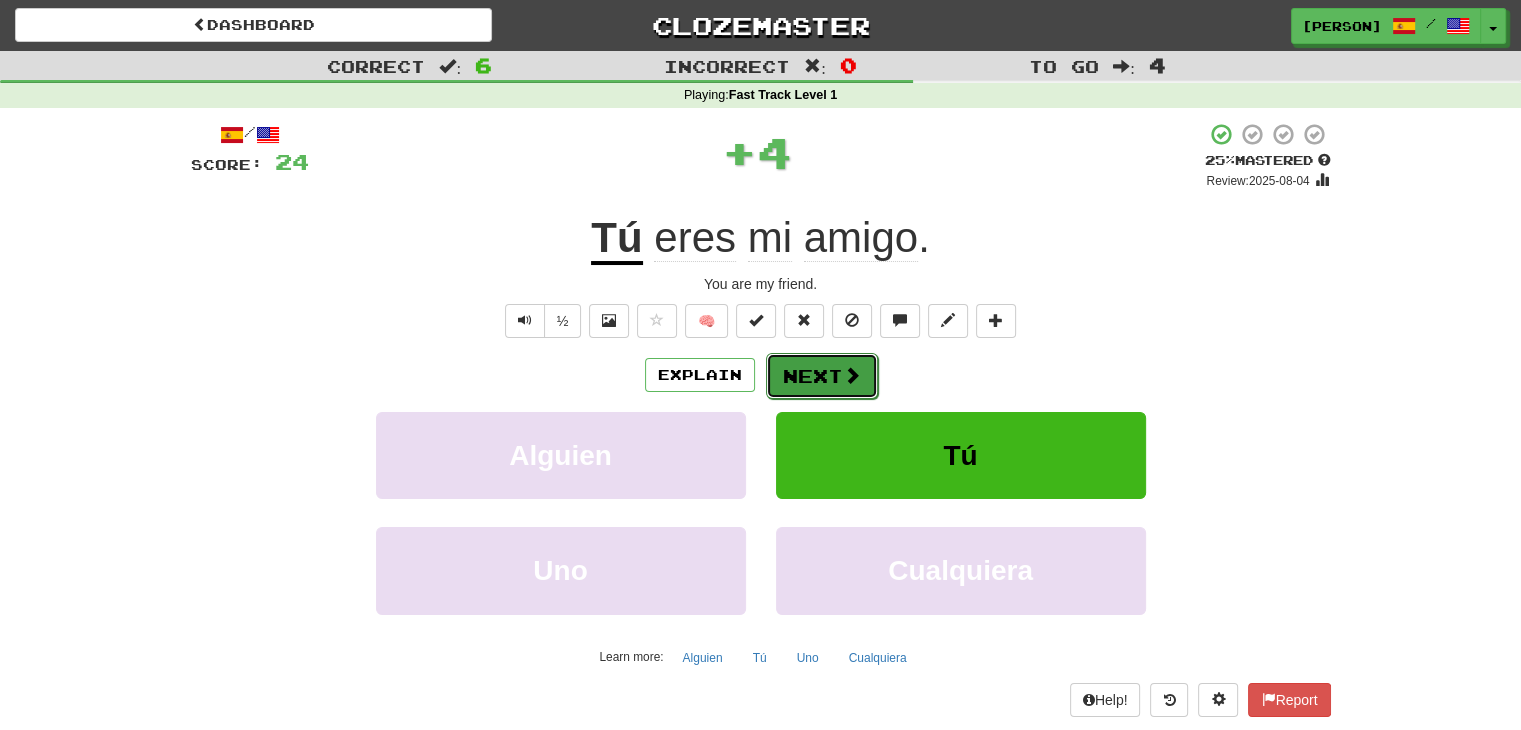 click on "Next" at bounding box center (822, 376) 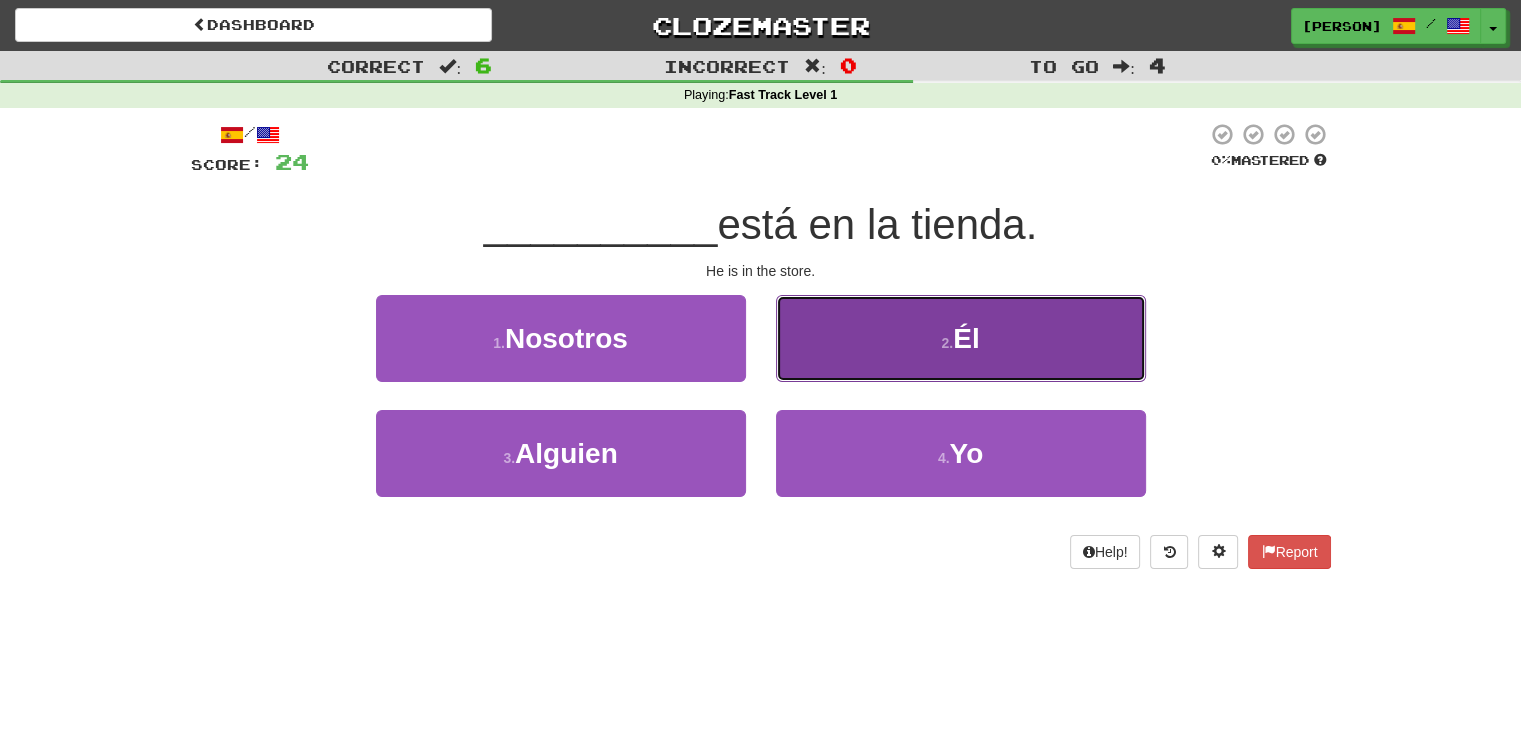 click on "2 .  Él" at bounding box center [961, 338] 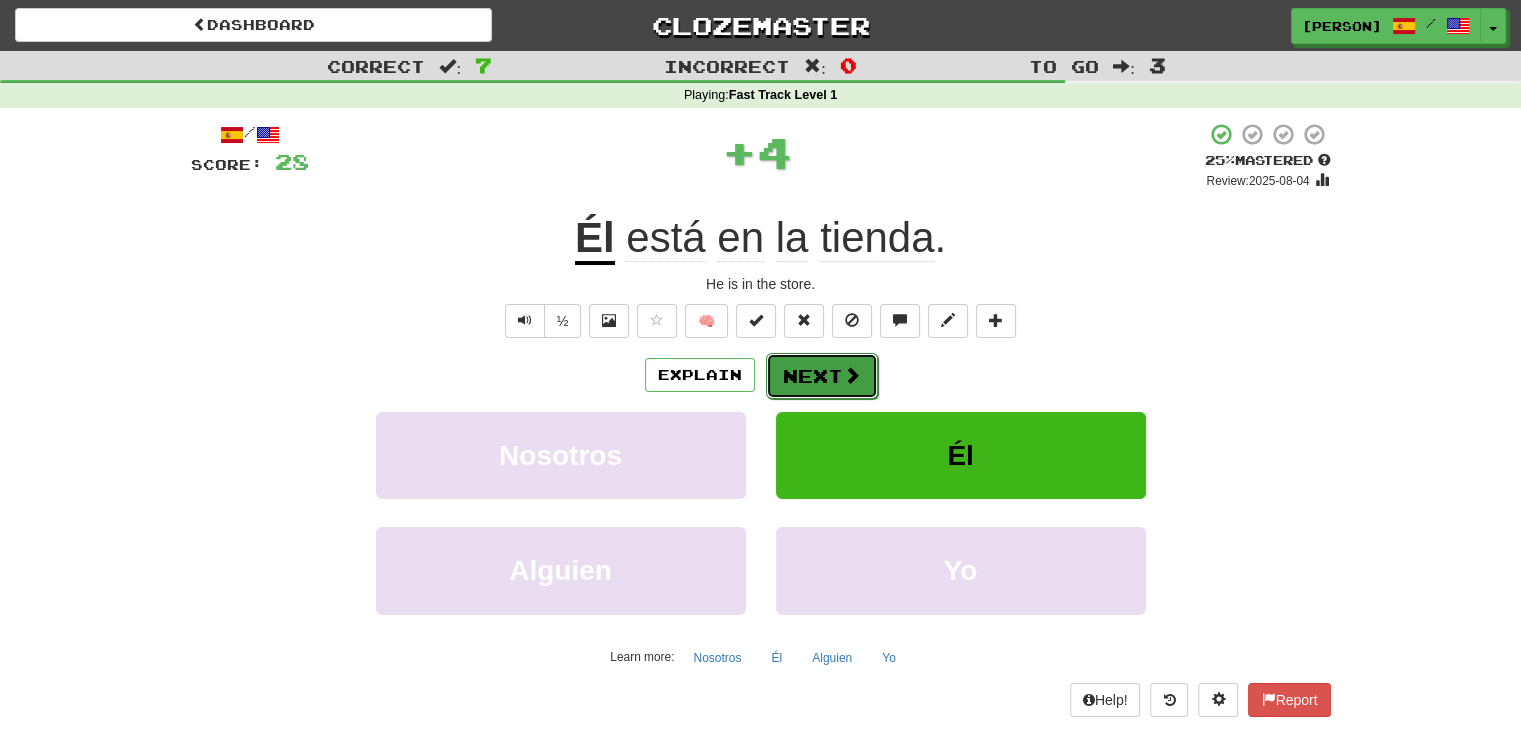 click on "Next" at bounding box center [822, 376] 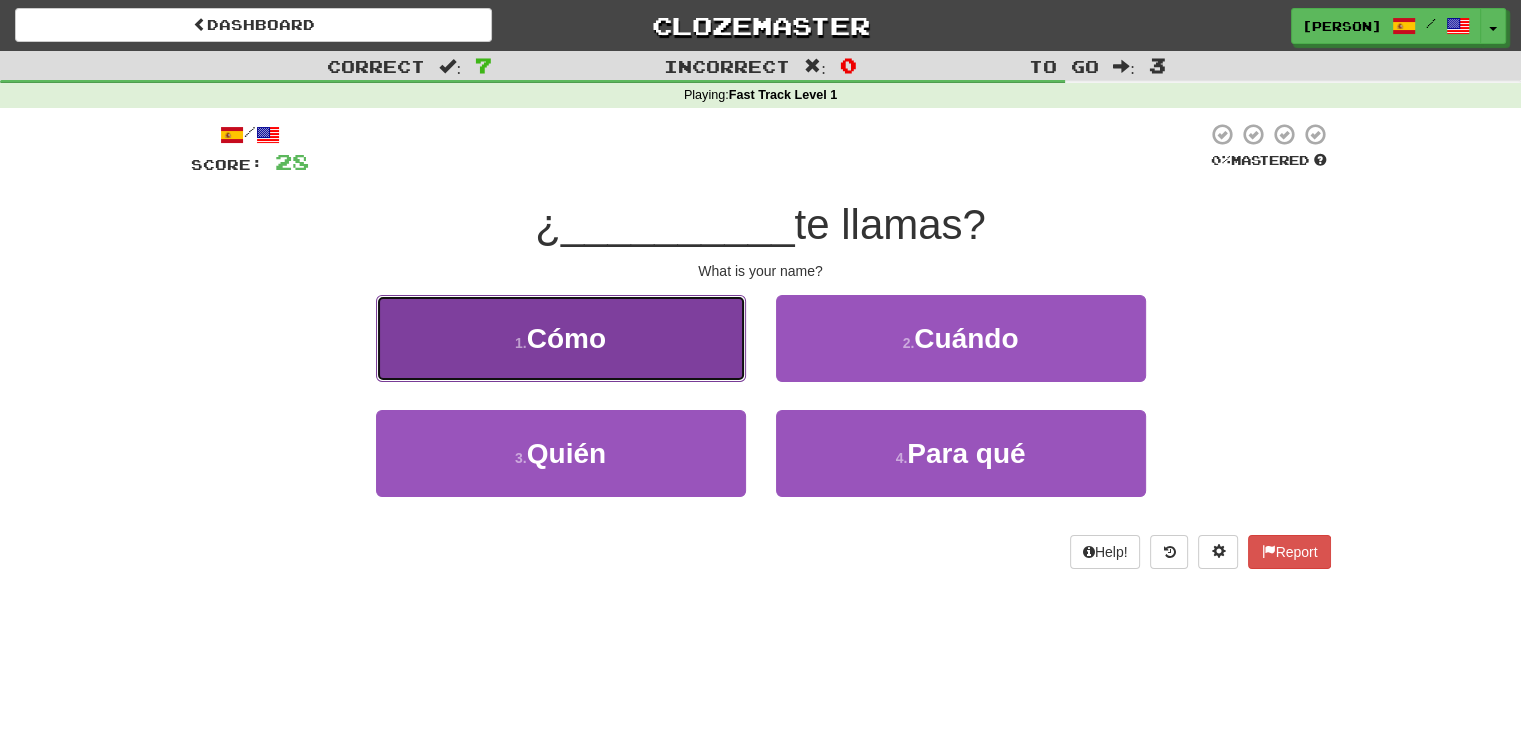 click on "Cómo" at bounding box center [566, 338] 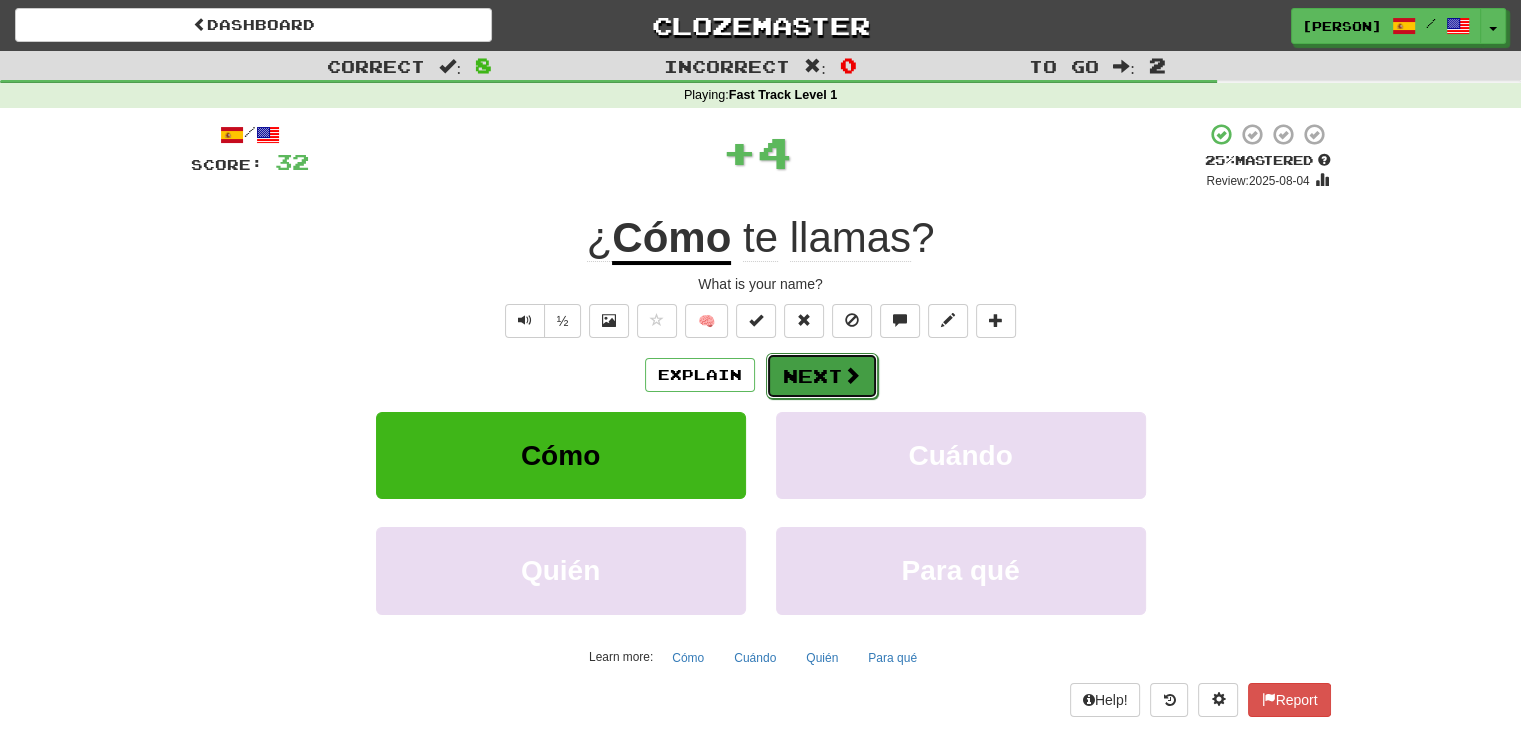 click at bounding box center (852, 375) 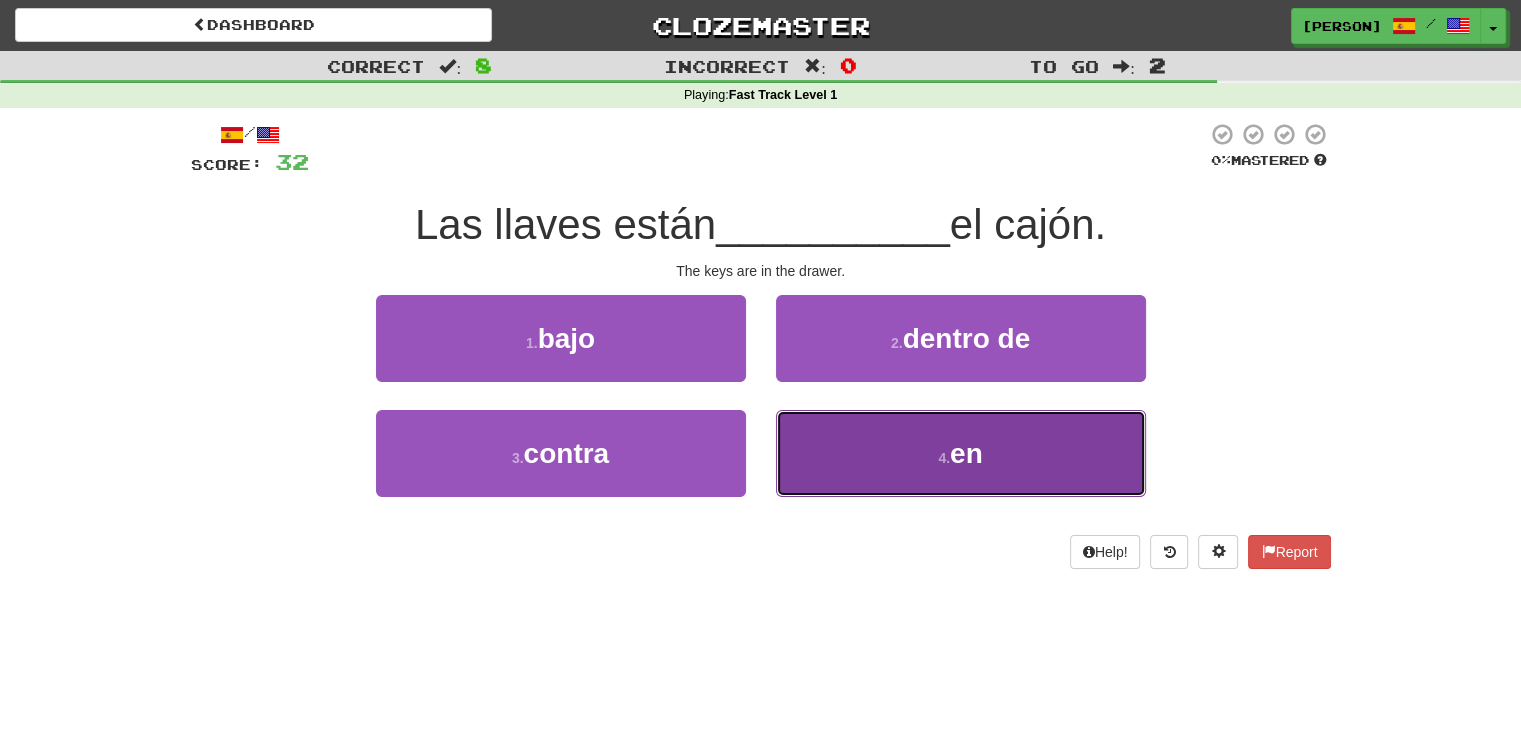 click on "4 .  en" at bounding box center (961, 453) 